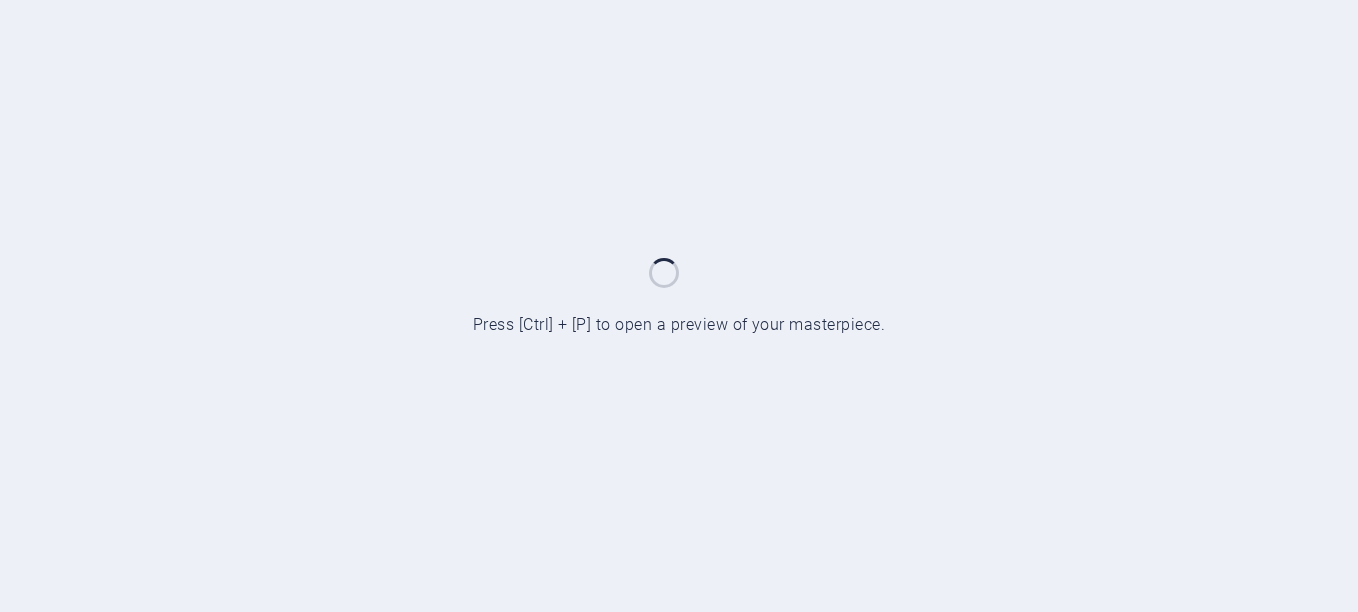 scroll, scrollTop: 0, scrollLeft: 0, axis: both 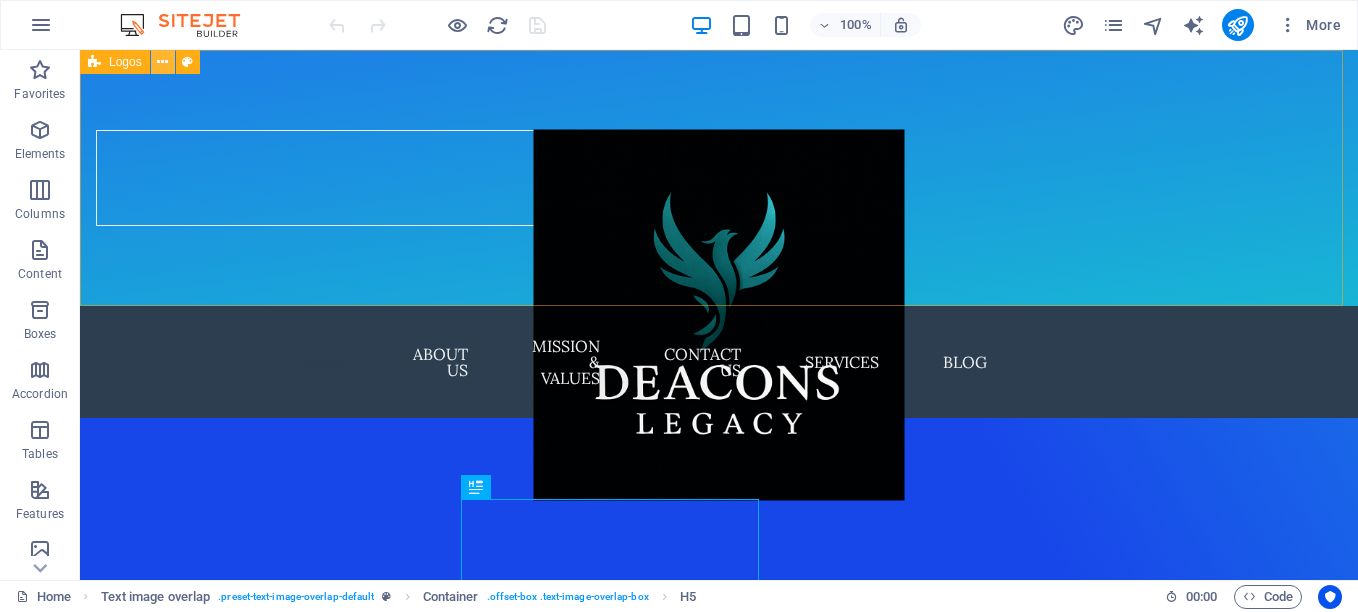 click at bounding box center [162, 62] 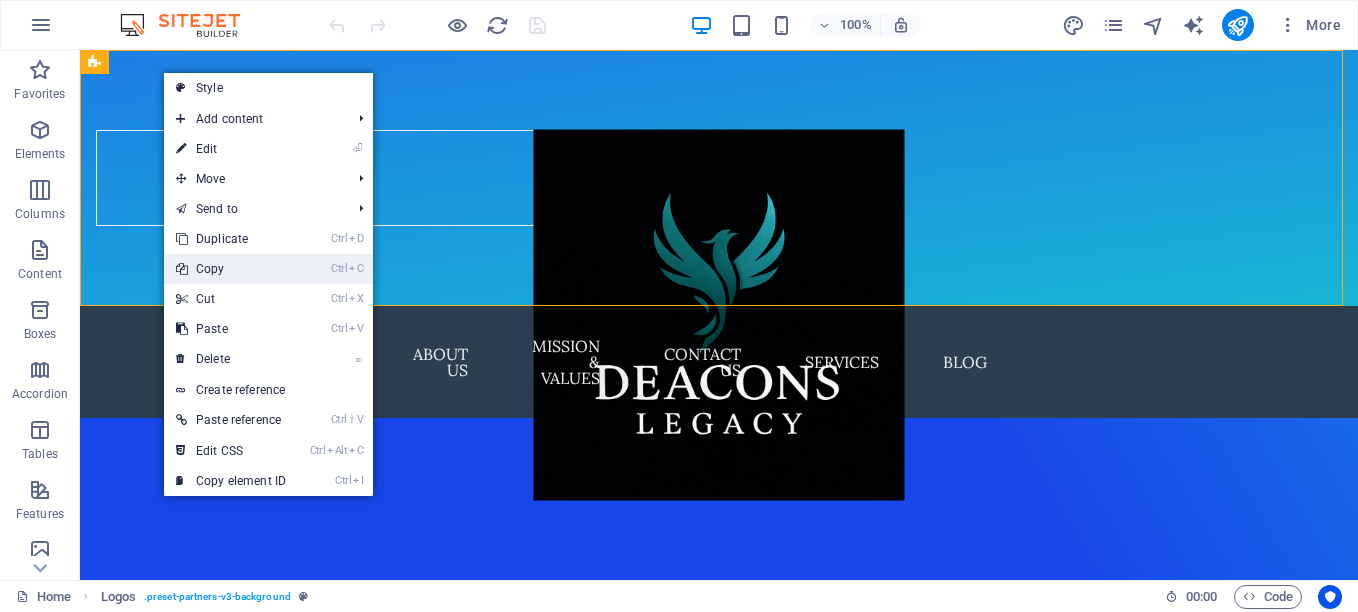 click on "Ctrl C  Copy" at bounding box center [231, 269] 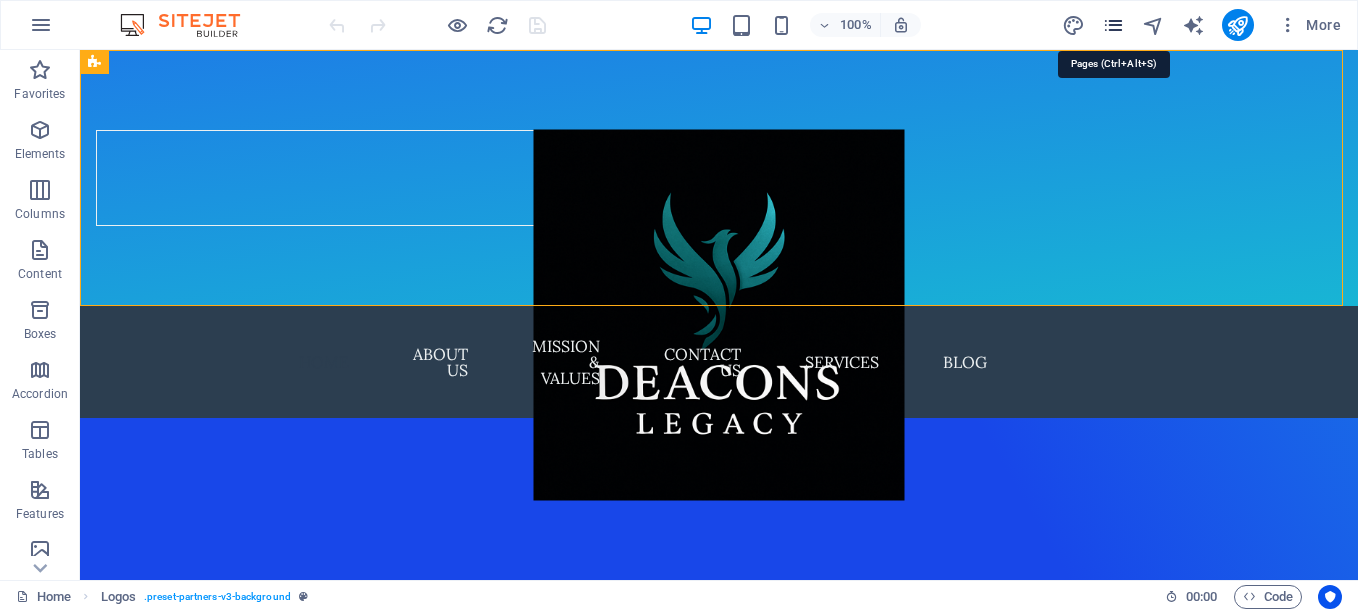 click at bounding box center (1113, 25) 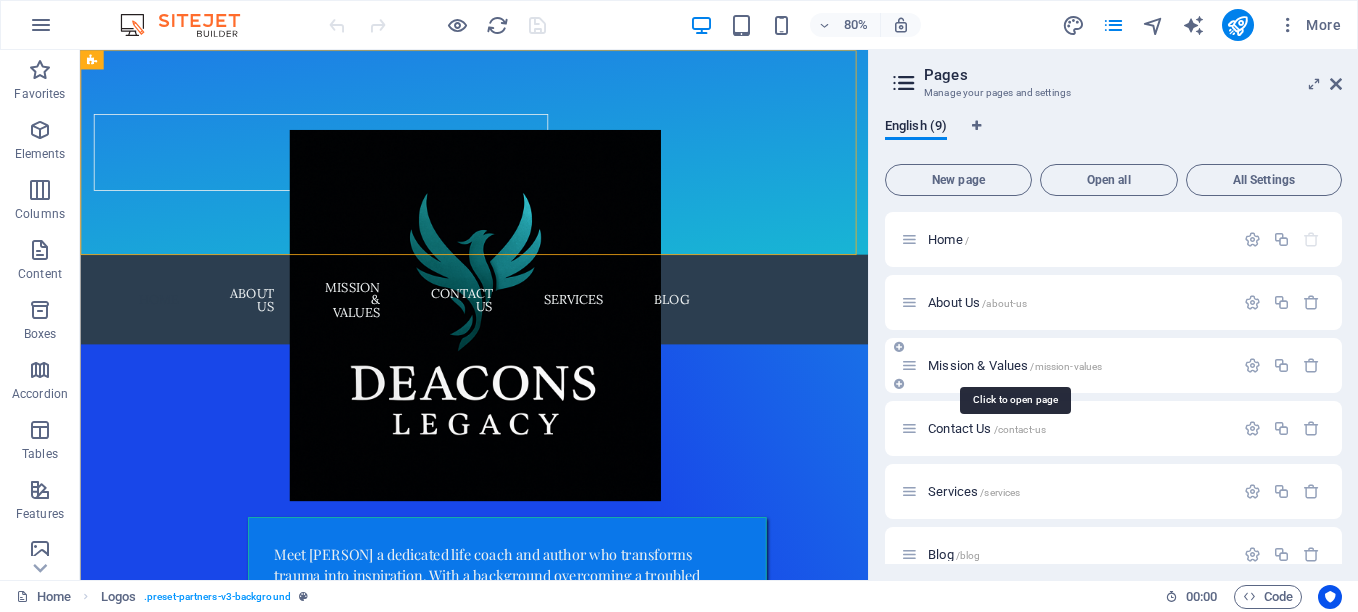 click on "Mission & Values /mission-values" at bounding box center [1015, 365] 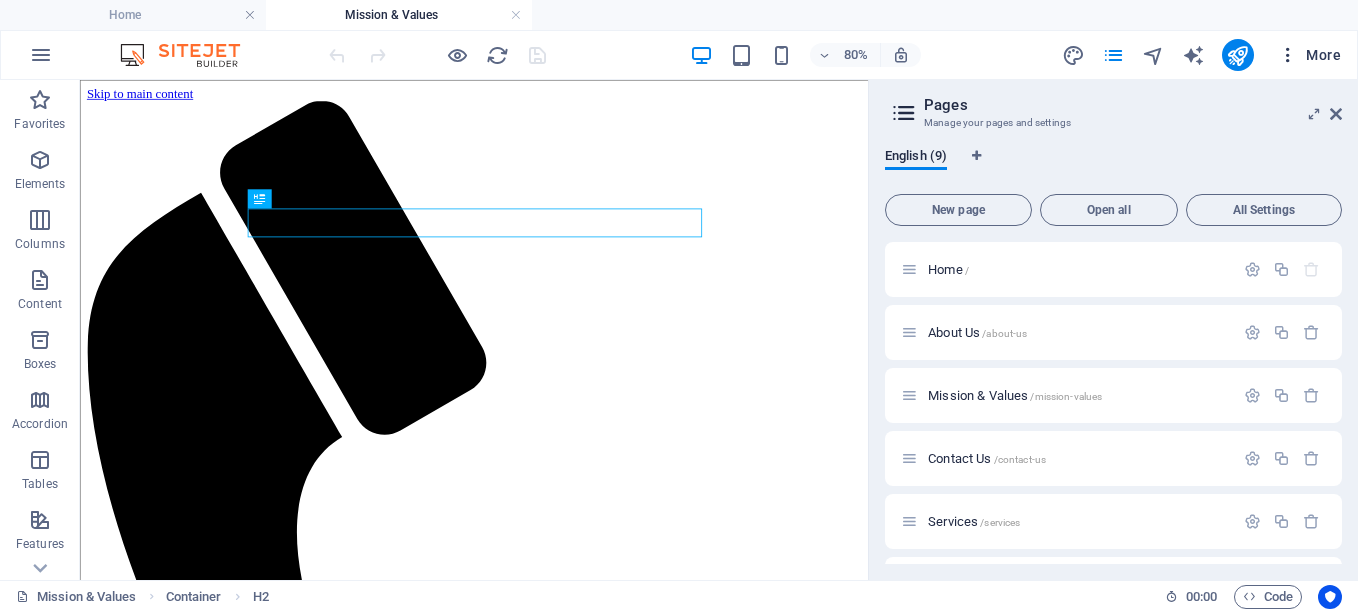 scroll, scrollTop: 0, scrollLeft: 0, axis: both 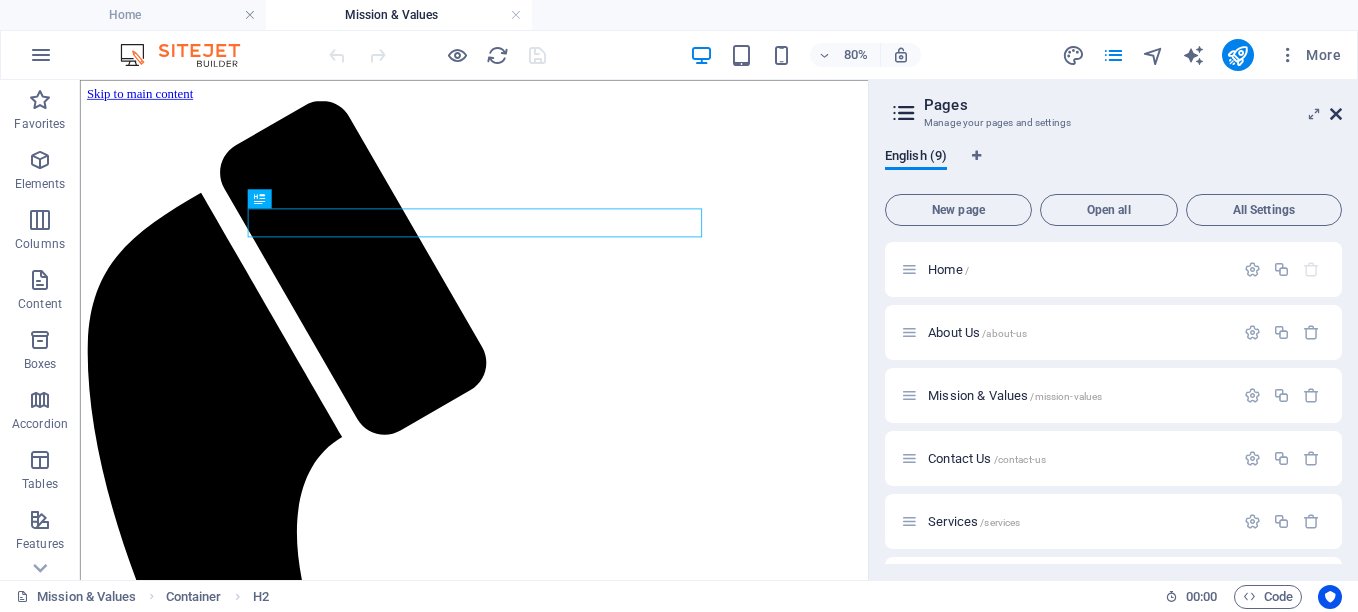 click at bounding box center (1336, 114) 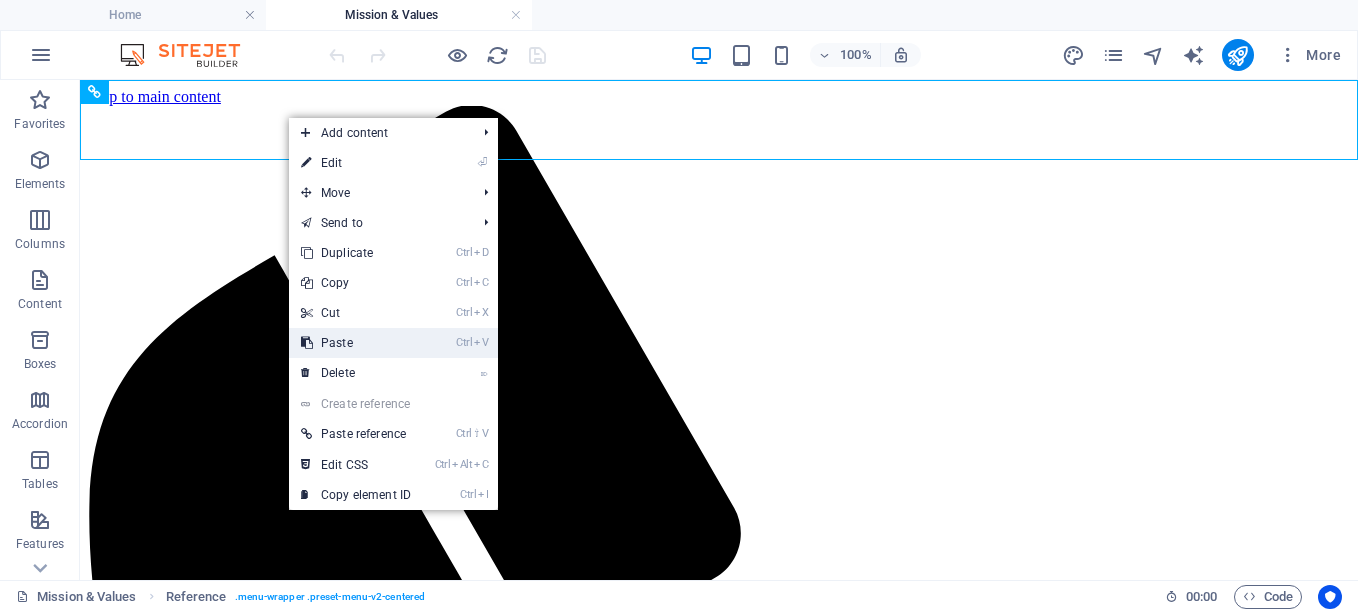 click on "Ctrl V  Paste" at bounding box center [356, 343] 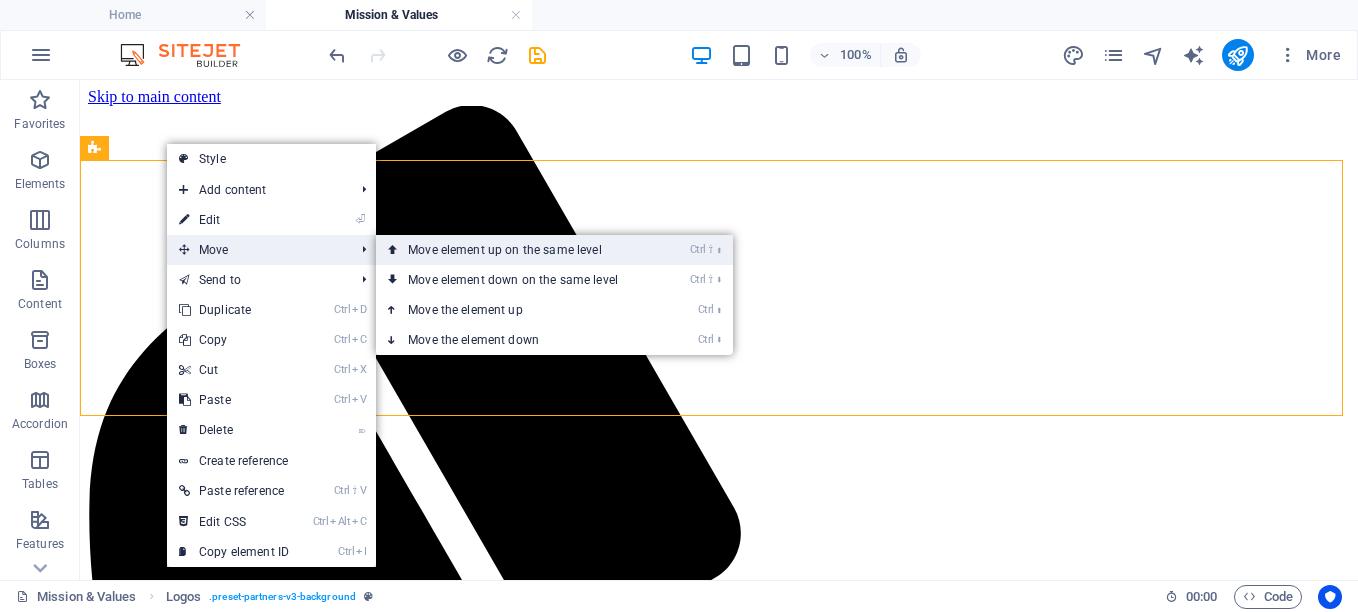 click on "Ctrl ⇧ ⬆  Move element up on the same level" at bounding box center (517, 250) 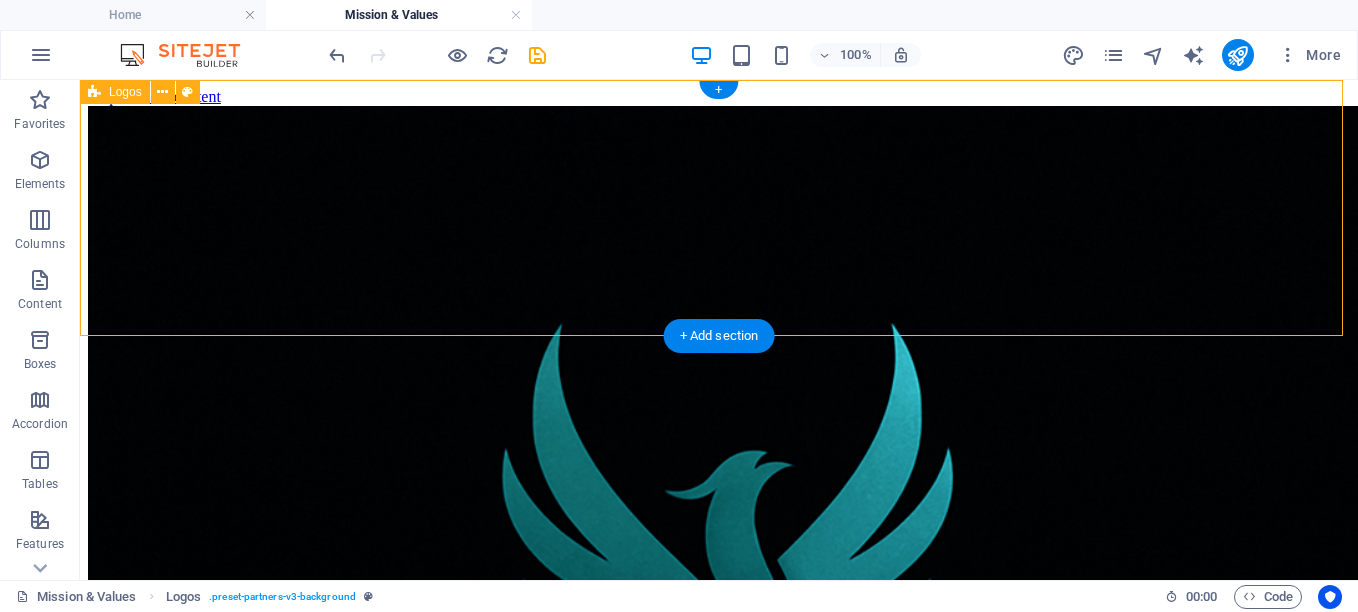 drag, startPoint x: 556, startPoint y: 337, endPoint x: 546, endPoint y: 49, distance: 288.17355 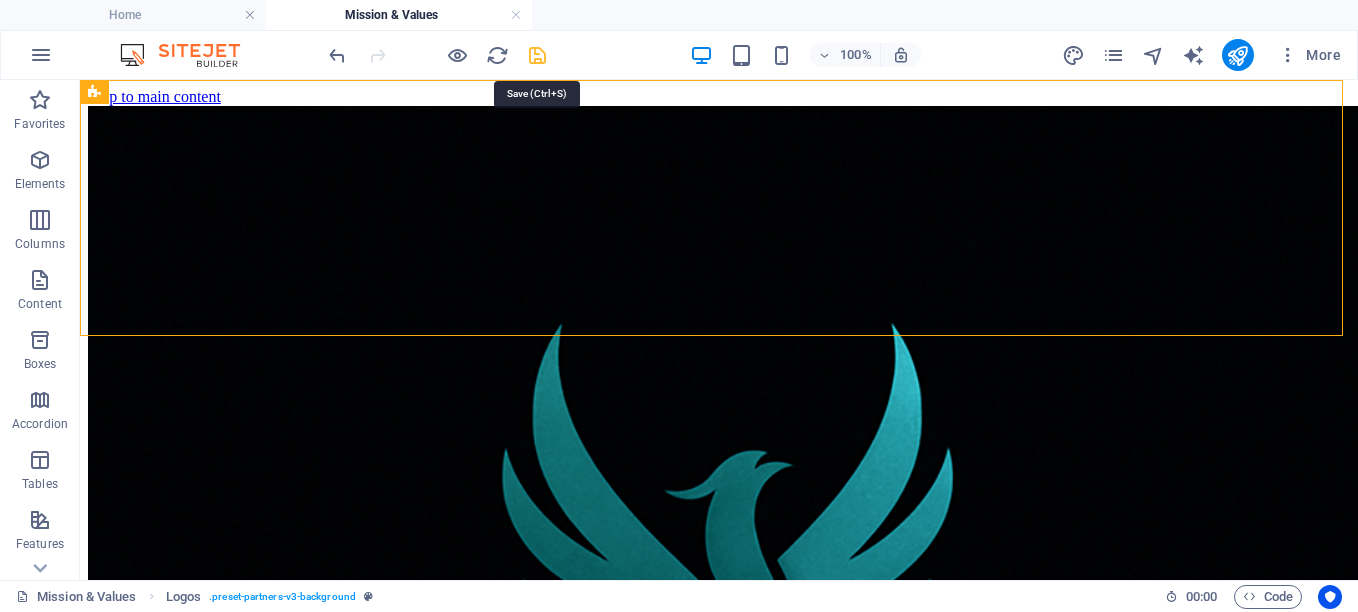 click at bounding box center [537, 55] 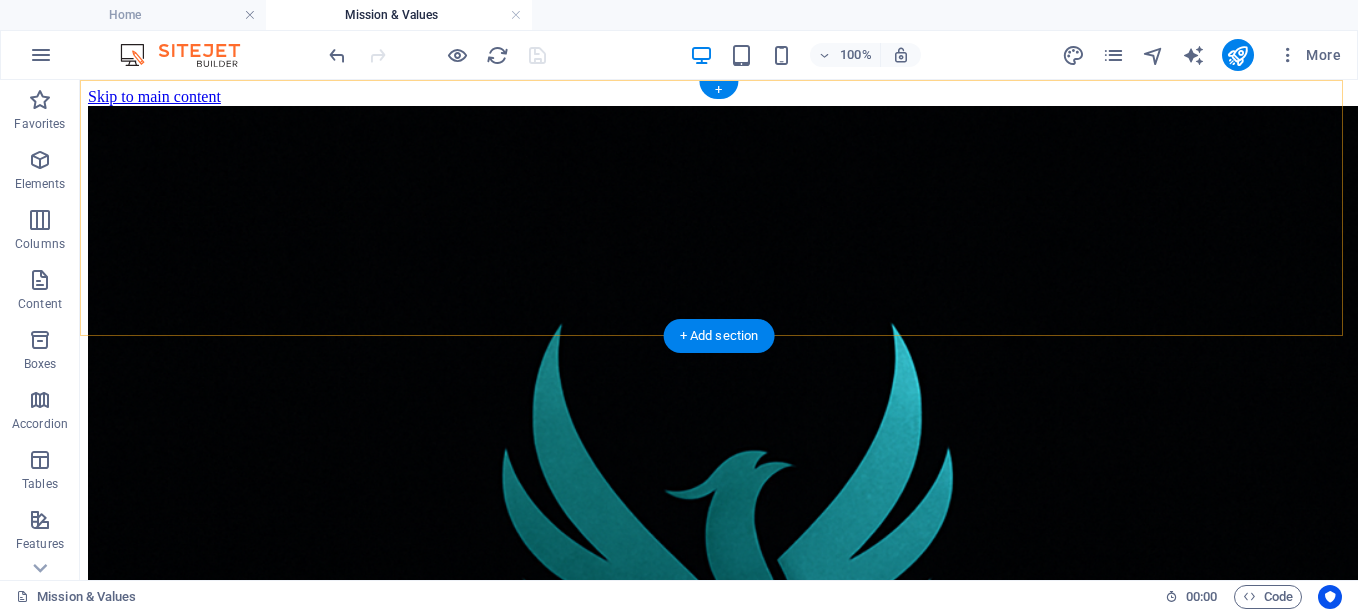 click on "+" at bounding box center [718, 90] 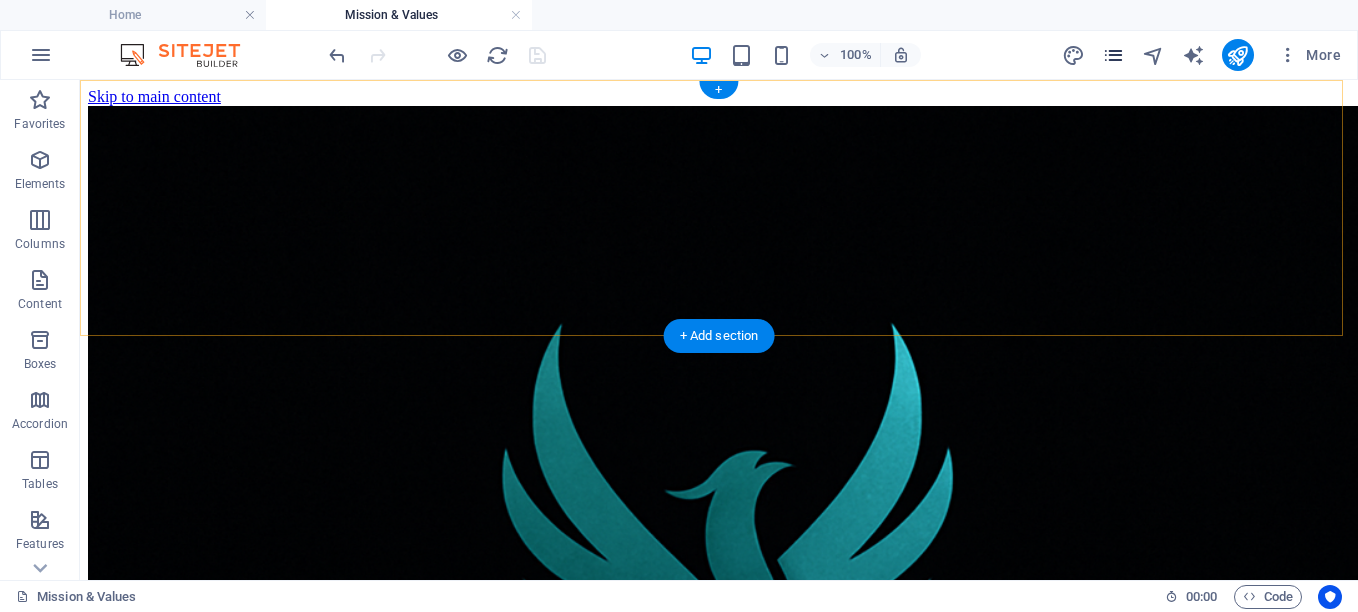 click at bounding box center (1113, 55) 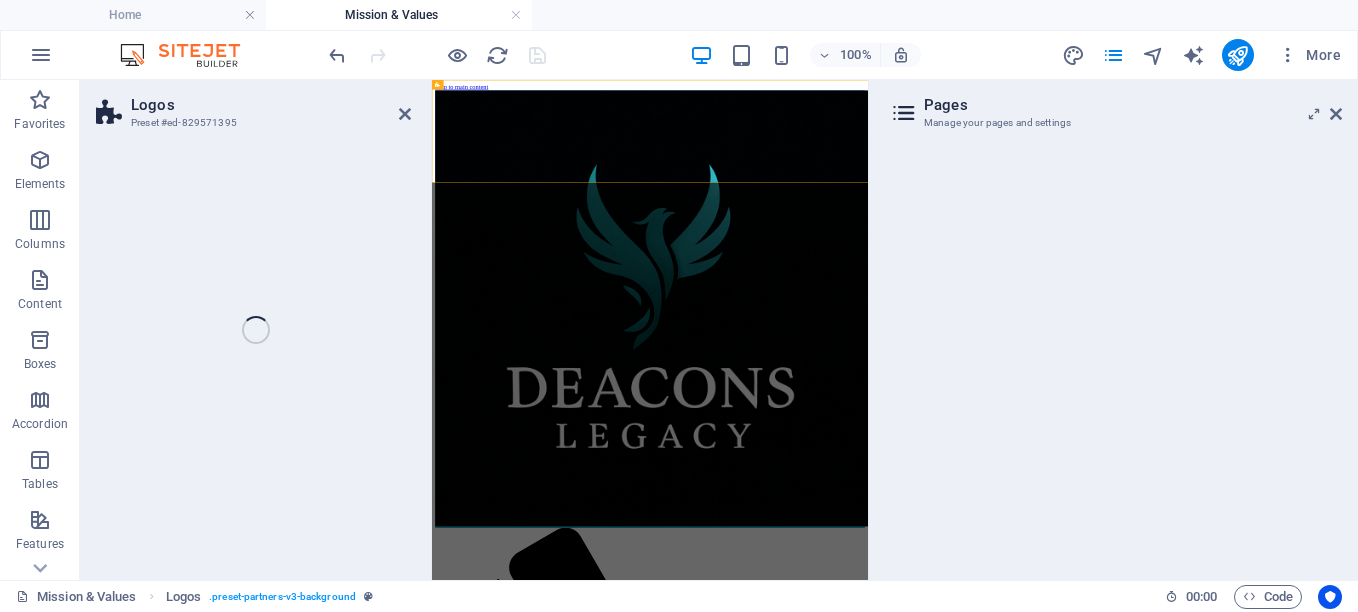 select on "%" 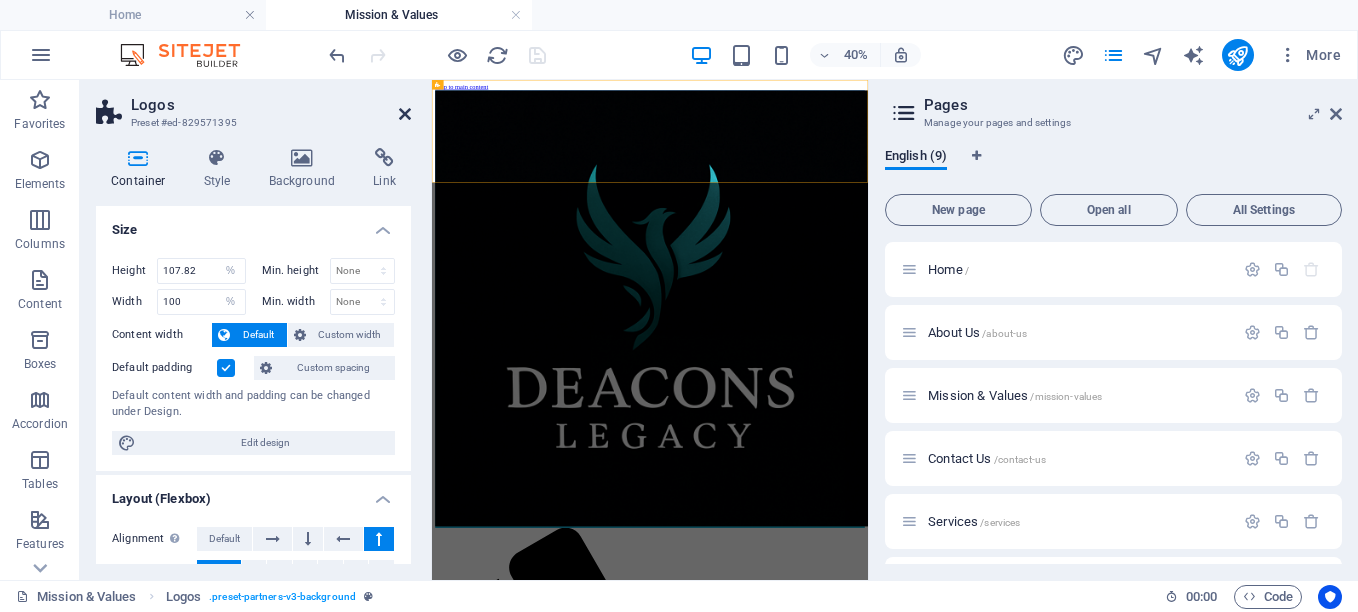 click at bounding box center [405, 114] 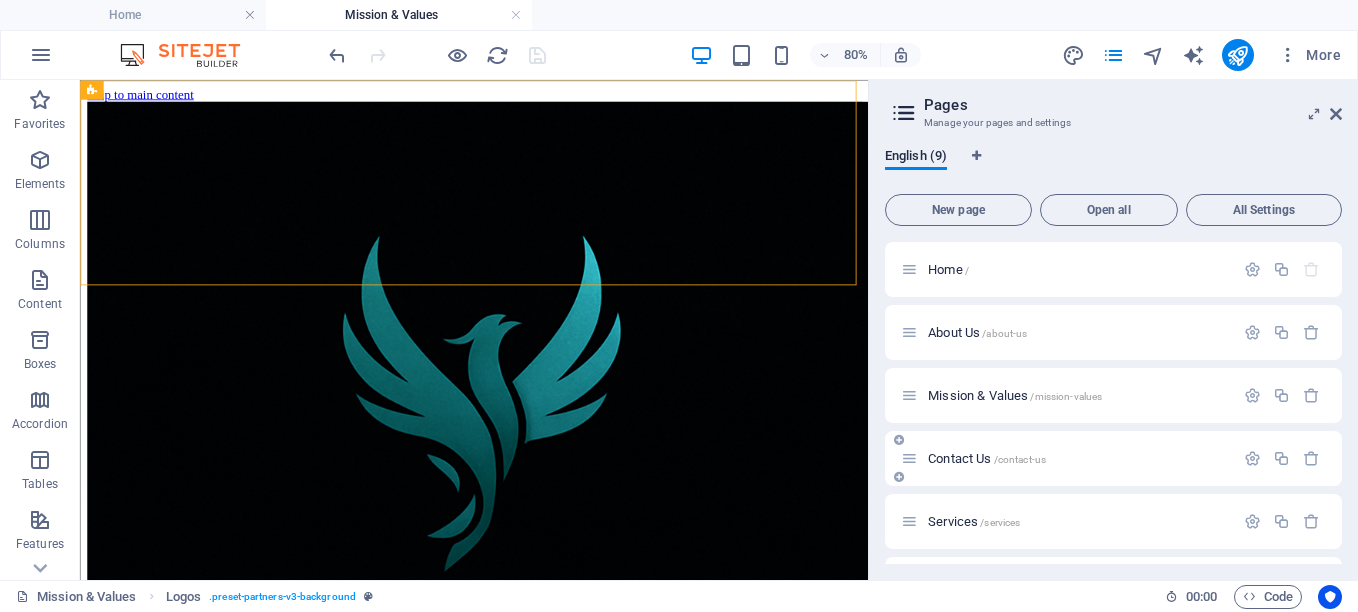 click on "Contact Us /contact-us" at bounding box center [987, 458] 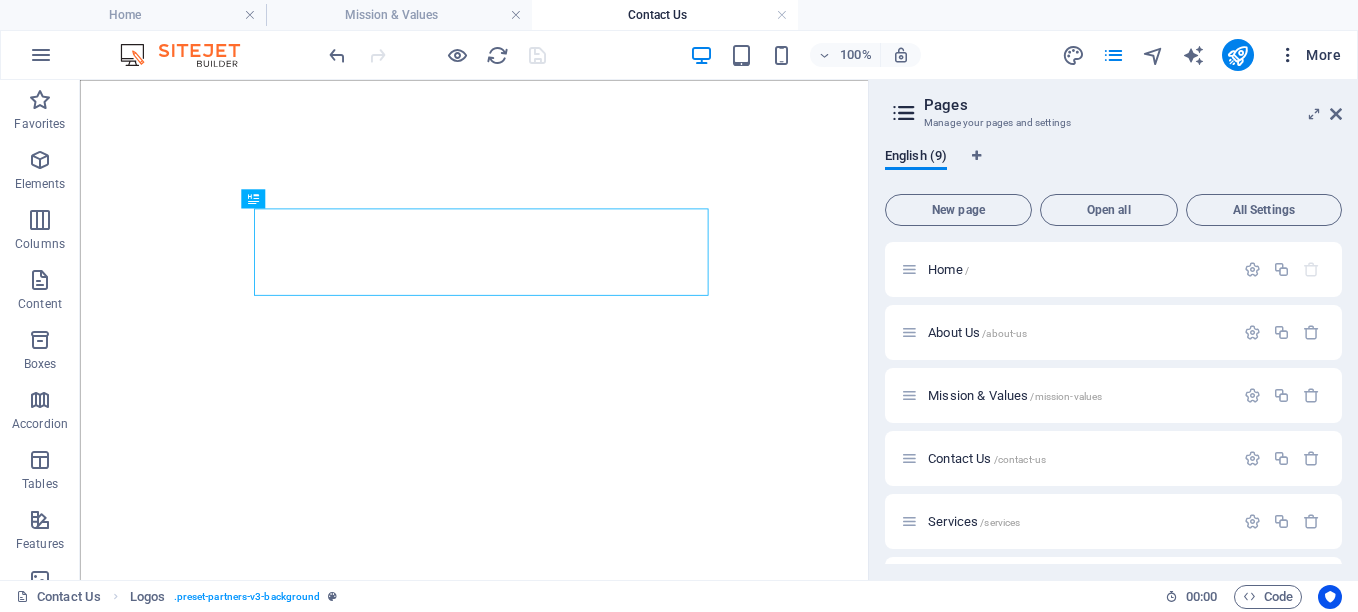 click on "More" at bounding box center [1309, 55] 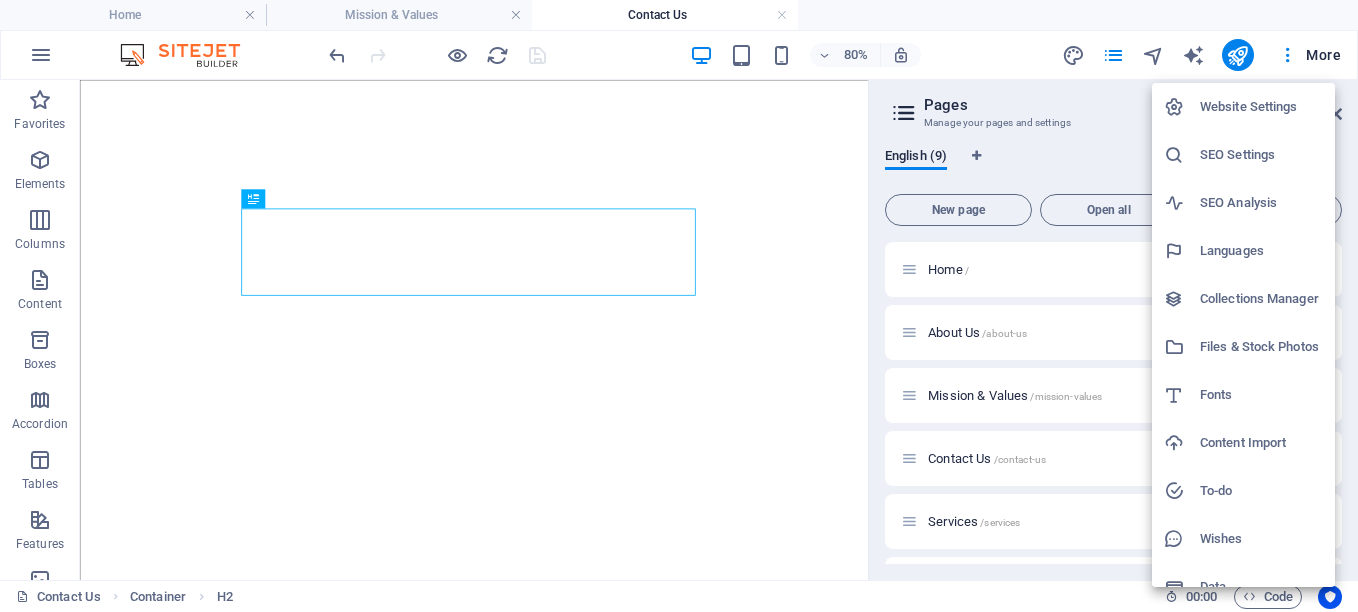 click at bounding box center [679, 306] 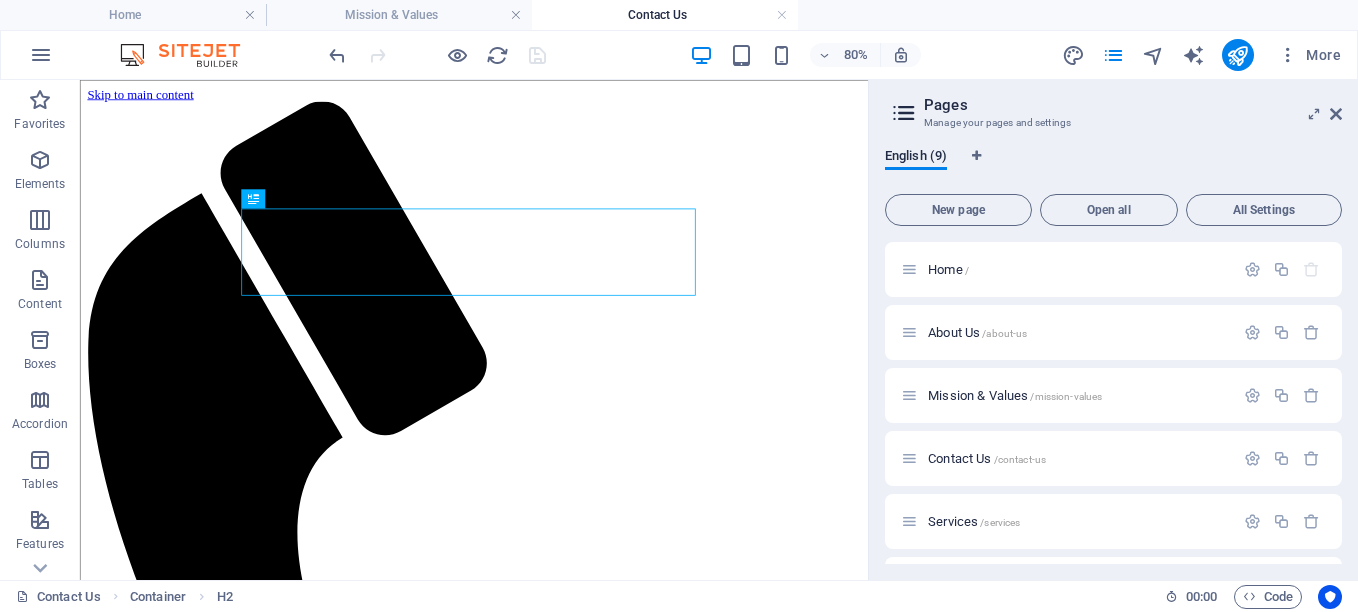 scroll, scrollTop: 0, scrollLeft: 0, axis: both 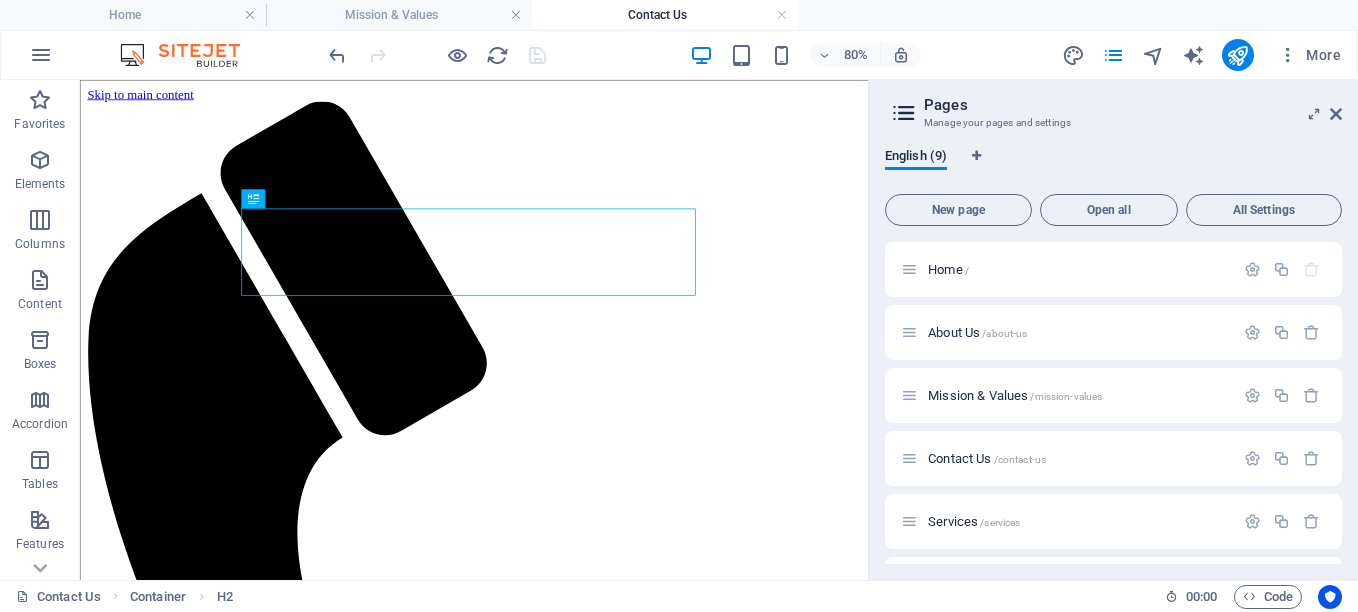drag, startPoint x: 1420, startPoint y: 193, endPoint x: 221, endPoint y: 111, distance: 1201.8008 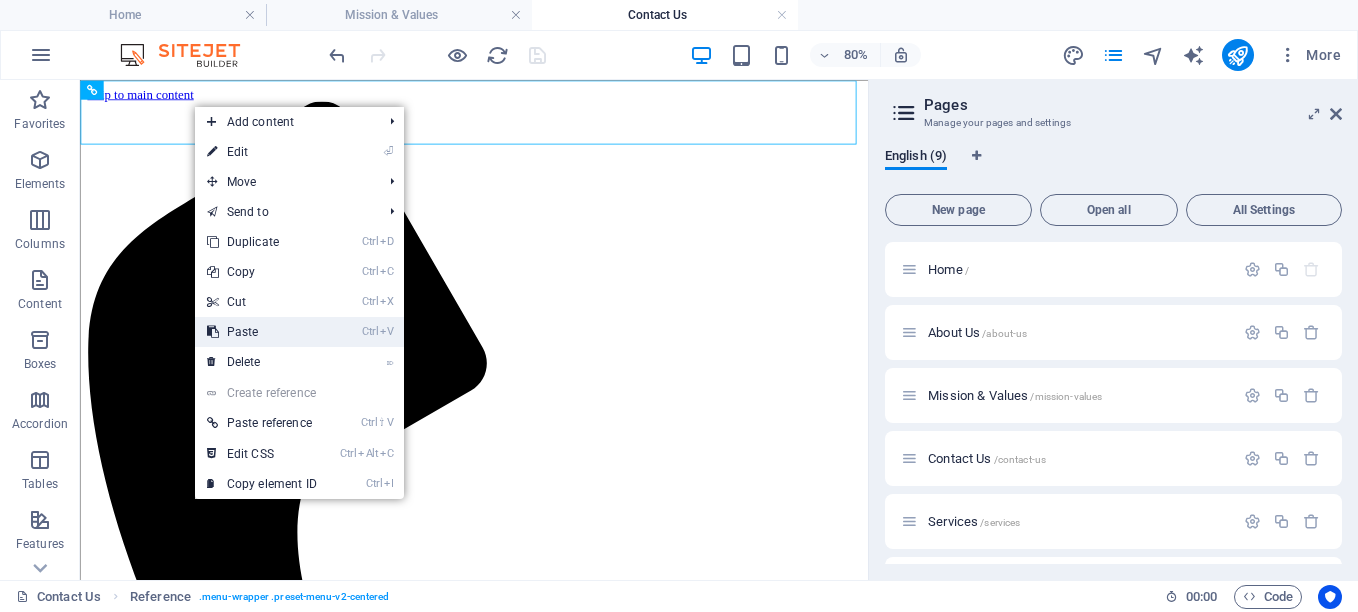 click on "Ctrl V  Paste" at bounding box center (262, 332) 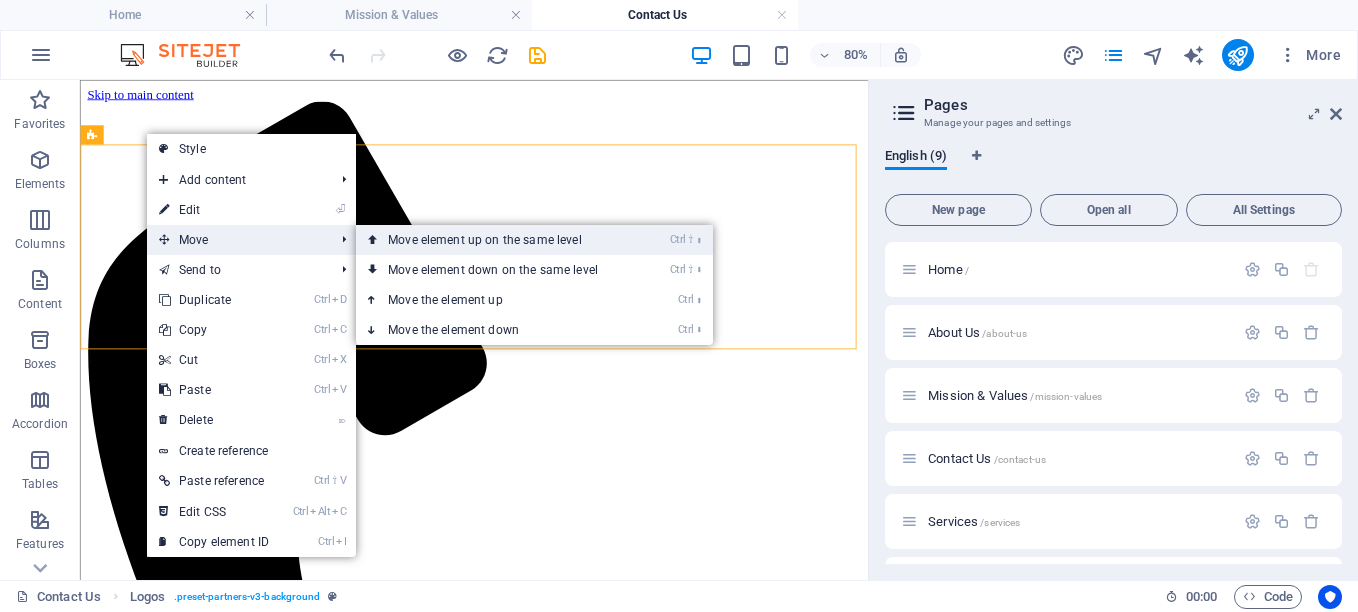click on "Ctrl ⇧ ⬆  Move element up on the same level" at bounding box center (497, 240) 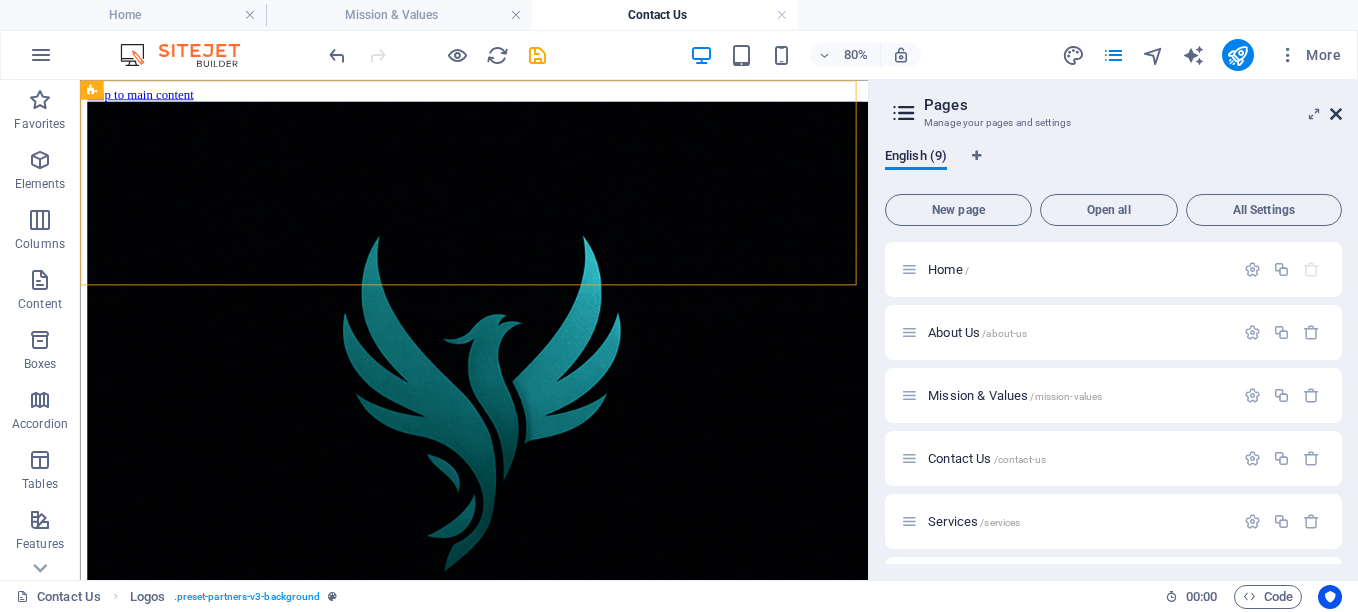 click at bounding box center (1336, 114) 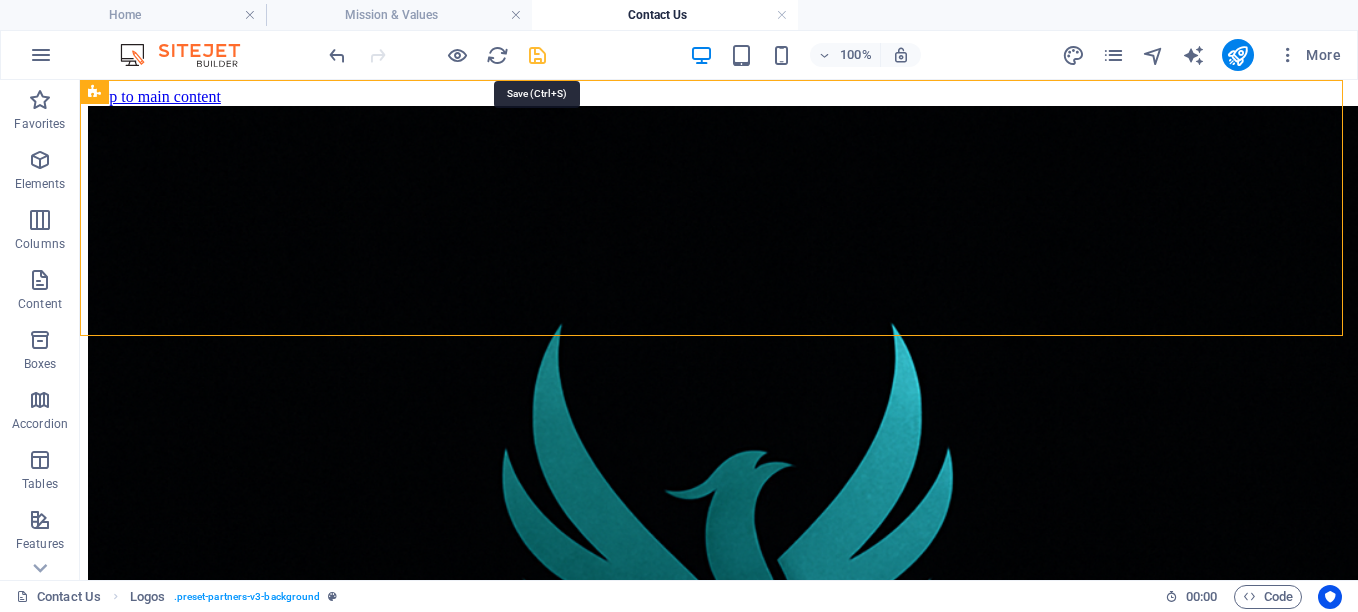 click at bounding box center [537, 55] 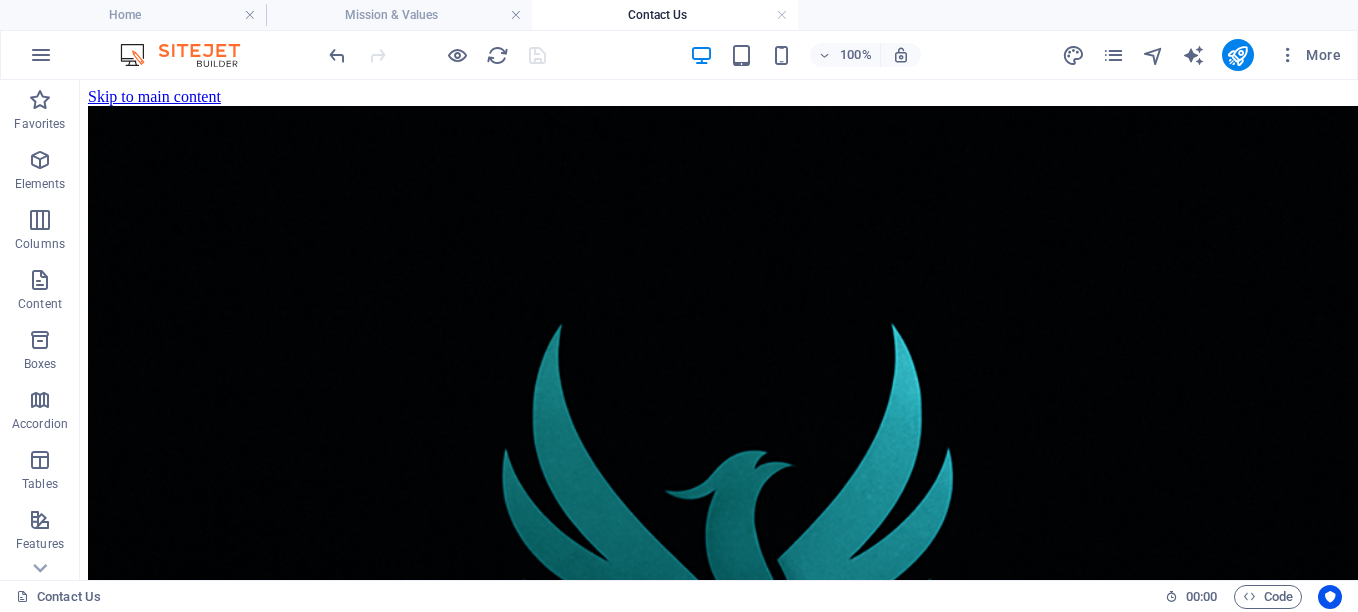 click on "More" at bounding box center (1205, 55) 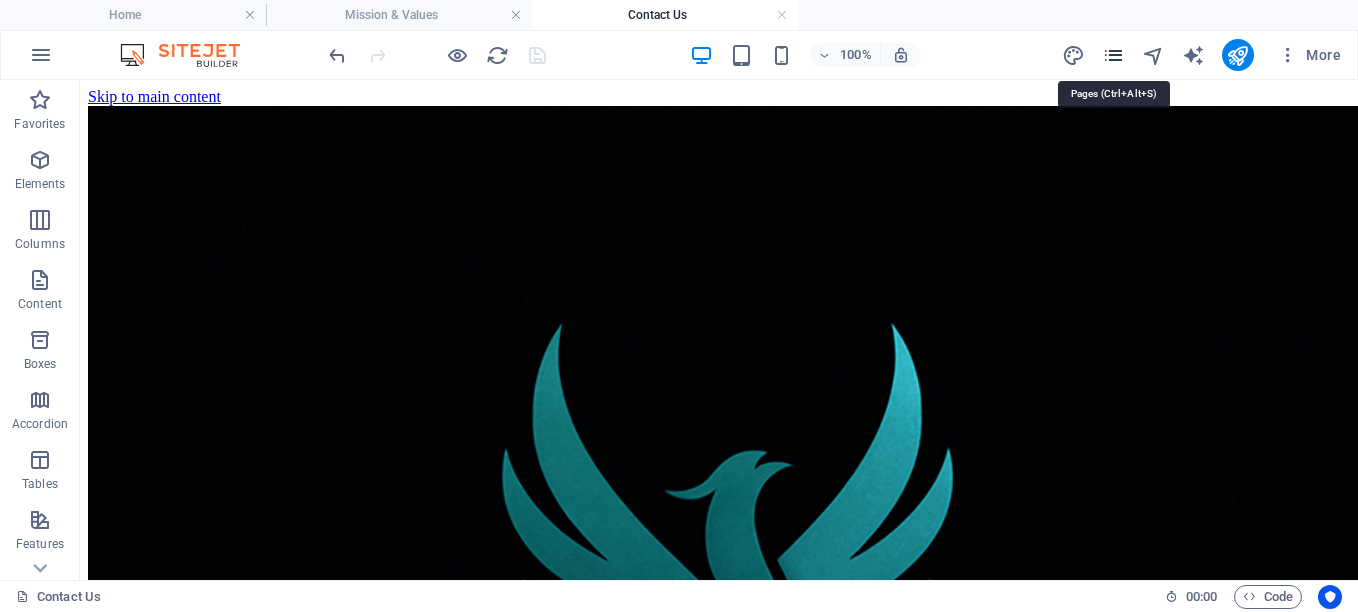 click at bounding box center (1113, 55) 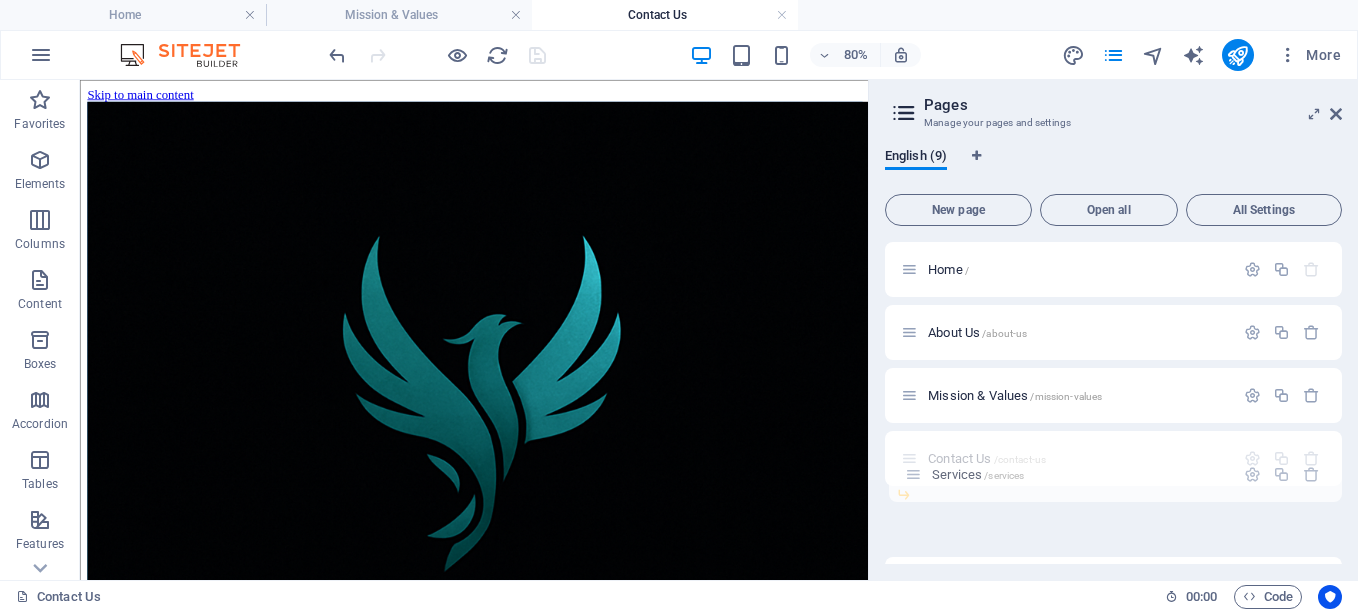 scroll, scrollTop: 6, scrollLeft: 0, axis: vertical 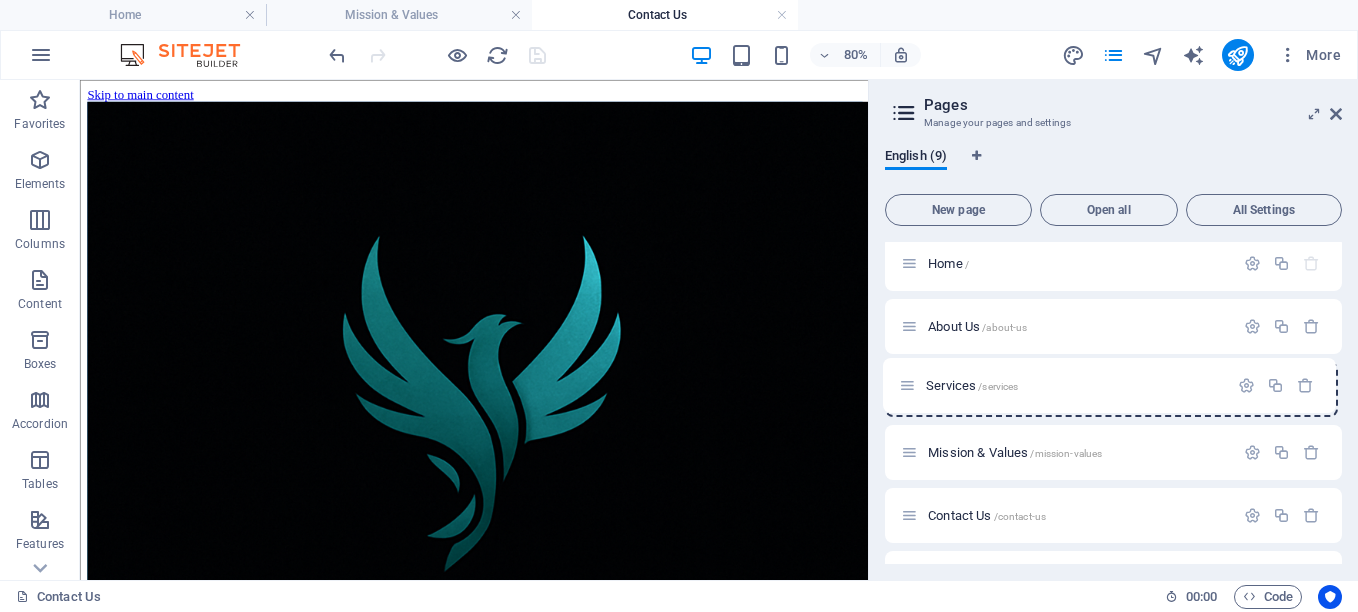 drag, startPoint x: 907, startPoint y: 525, endPoint x: 906, endPoint y: 379, distance: 146.00342 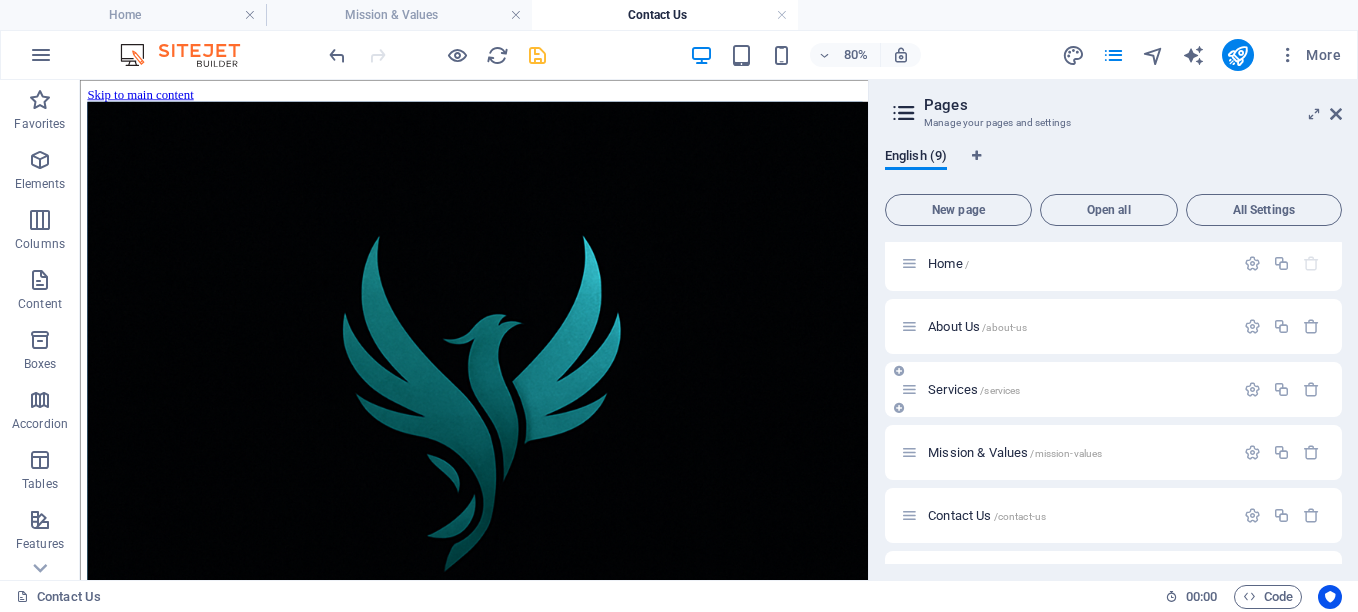 click on "Services /services" at bounding box center (974, 389) 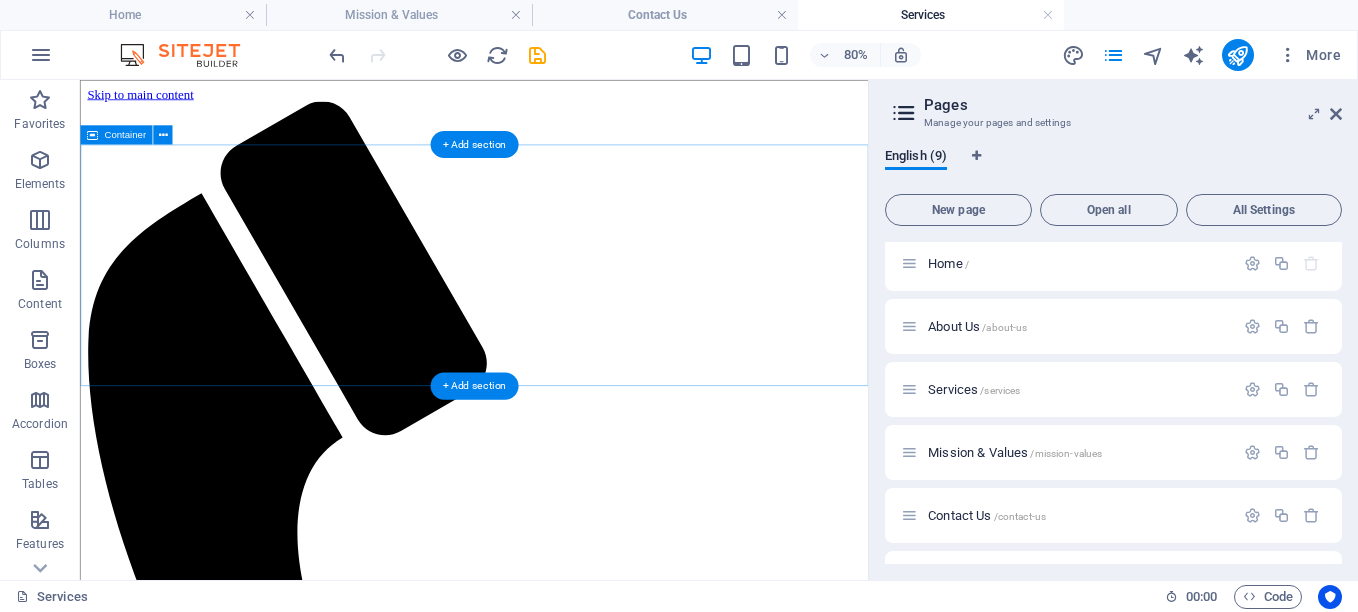 scroll, scrollTop: 0, scrollLeft: 0, axis: both 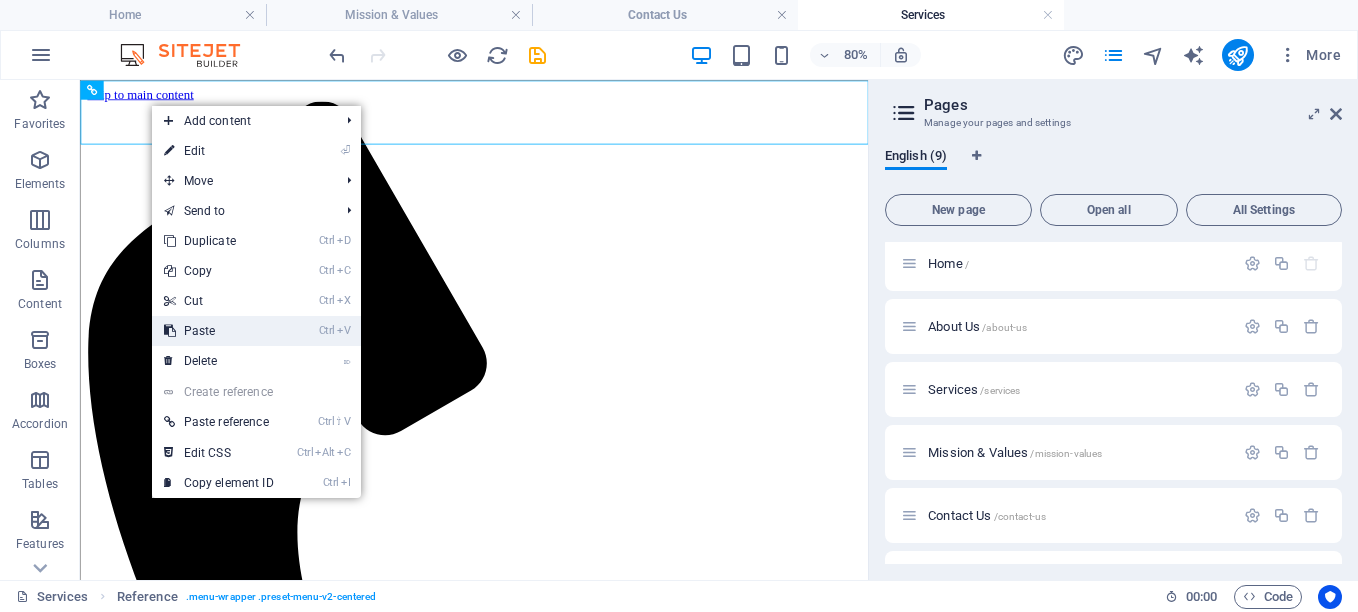click on "Ctrl V  Paste" at bounding box center [219, 331] 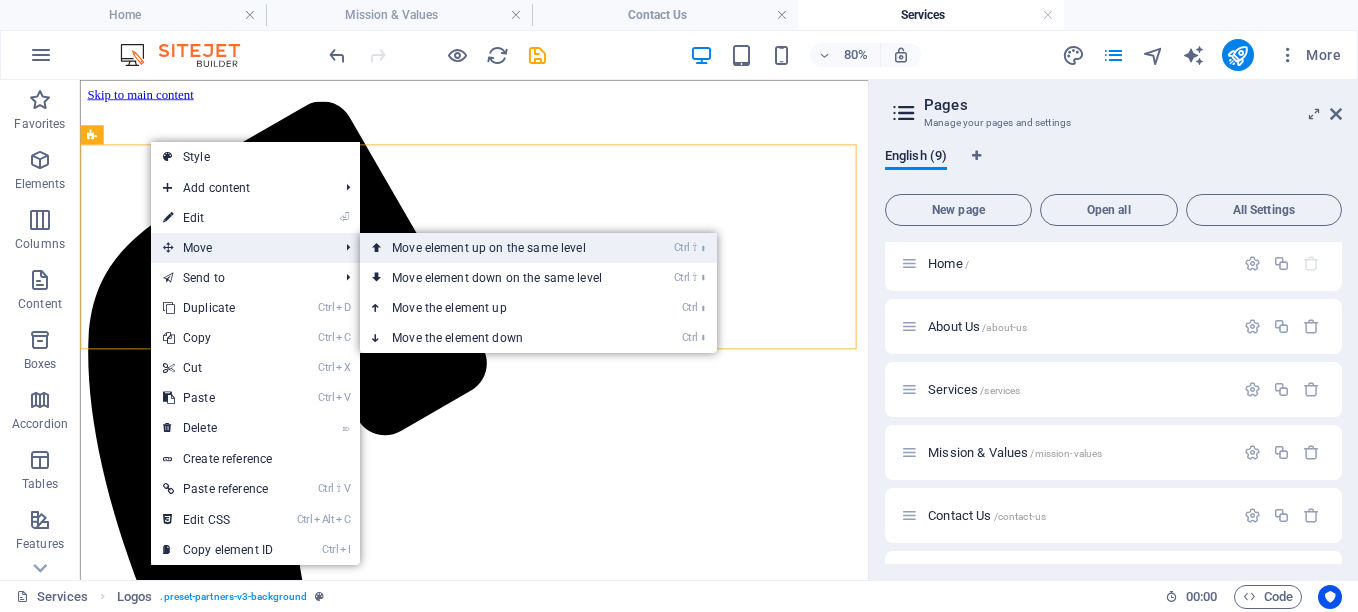 click on "Ctrl ⇧ ⬆  Move element up on the same level" at bounding box center [501, 248] 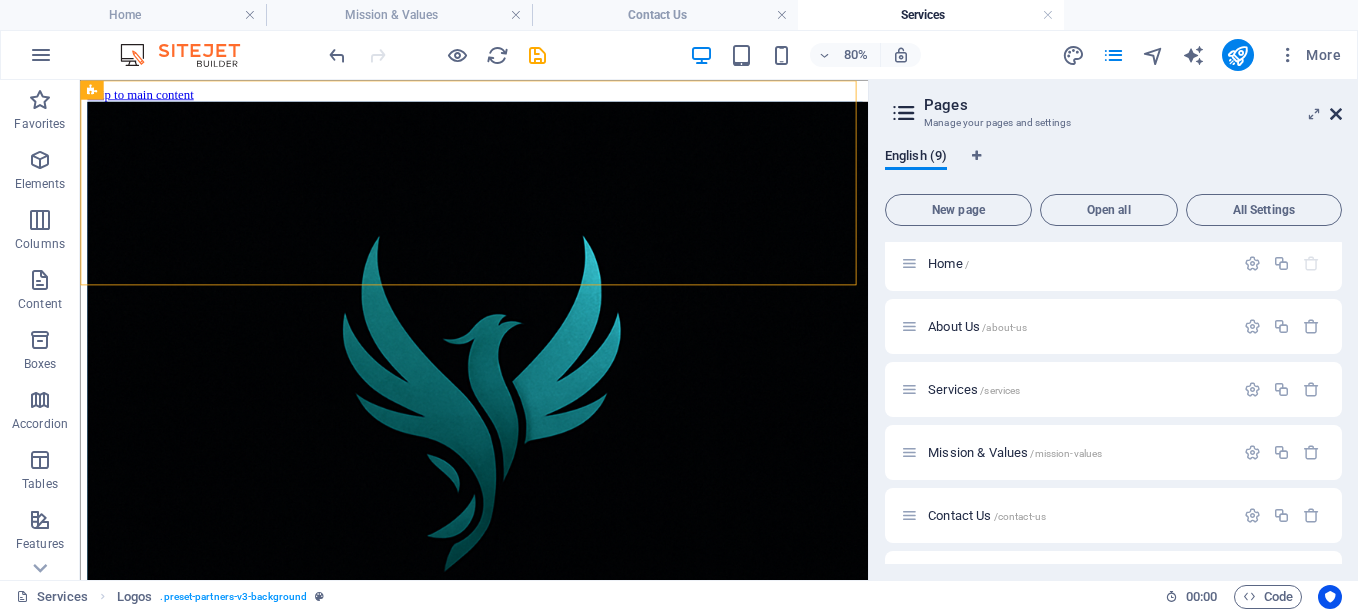 click at bounding box center [1336, 114] 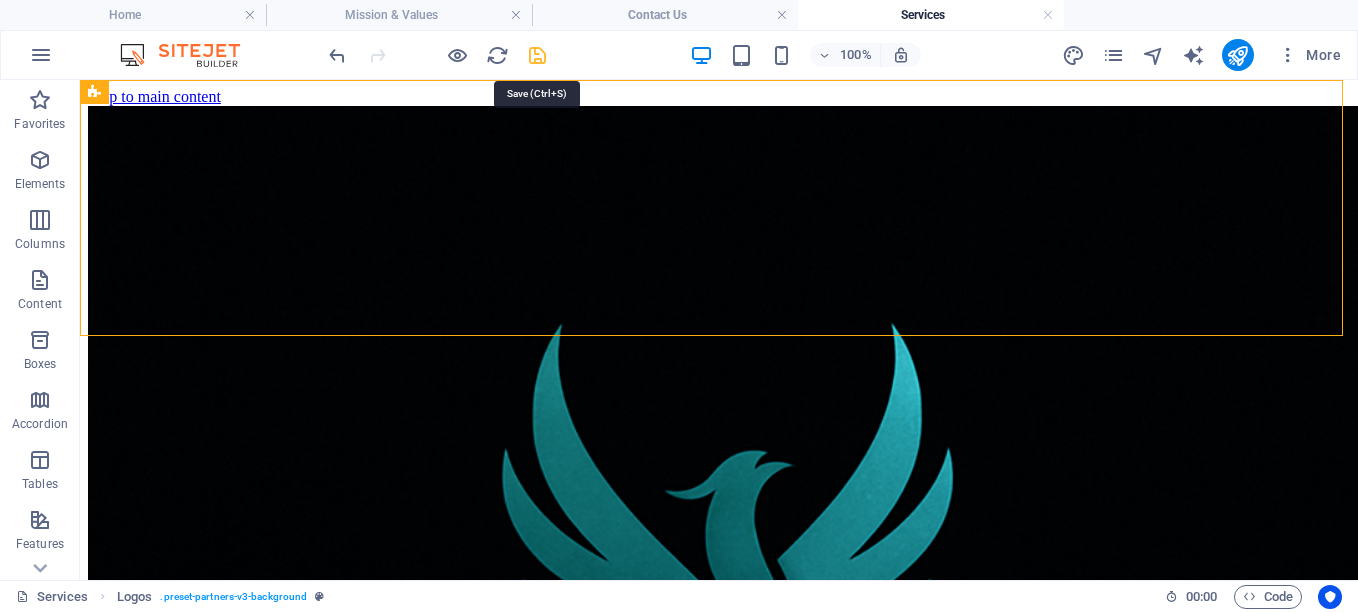 click at bounding box center (537, 55) 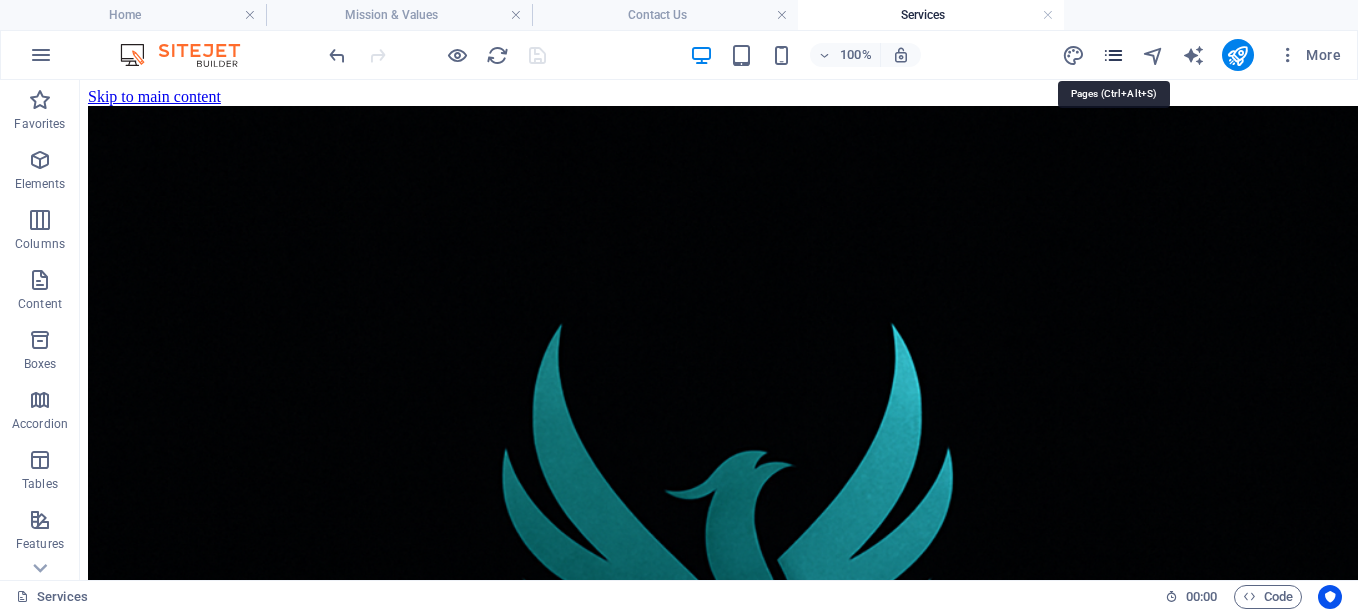 click at bounding box center (1113, 55) 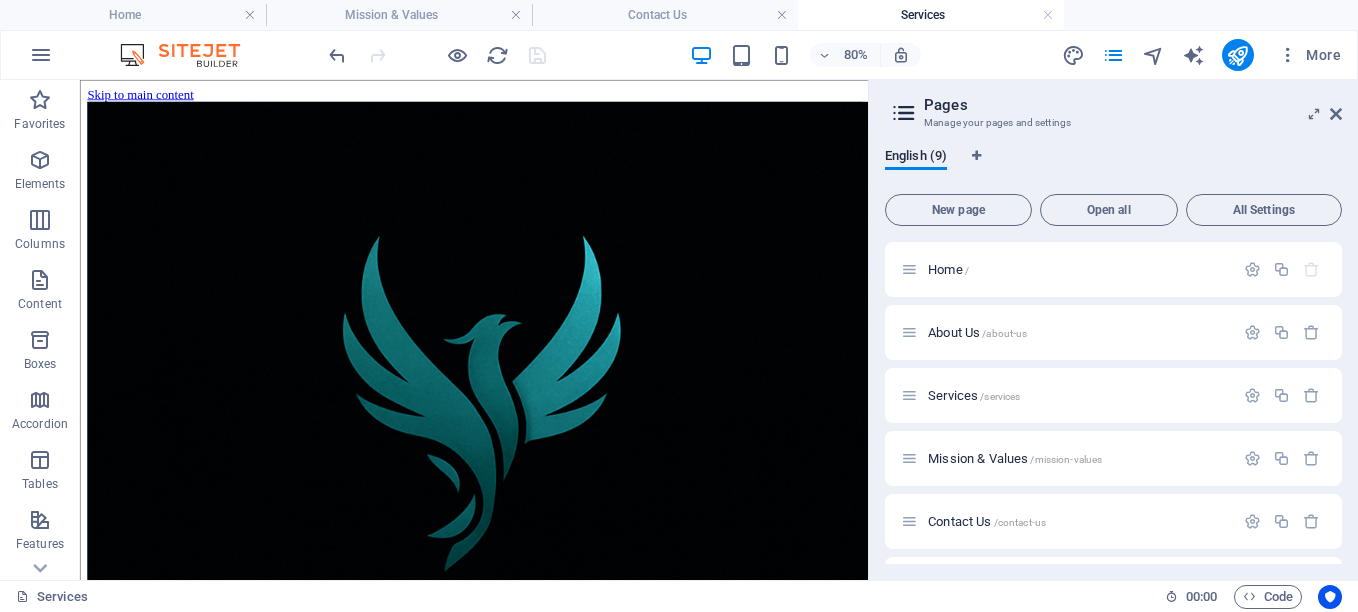 drag, startPoint x: 1343, startPoint y: 285, endPoint x: 1340, endPoint y: 370, distance: 85.052925 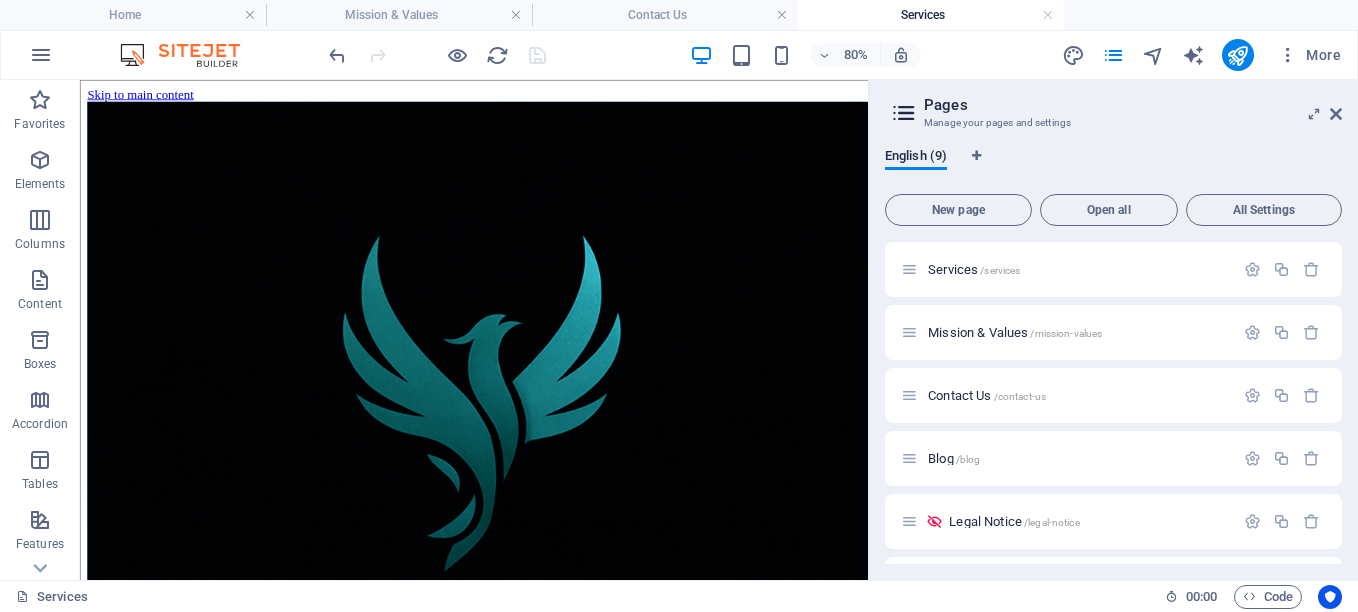 scroll, scrollTop: 158, scrollLeft: 0, axis: vertical 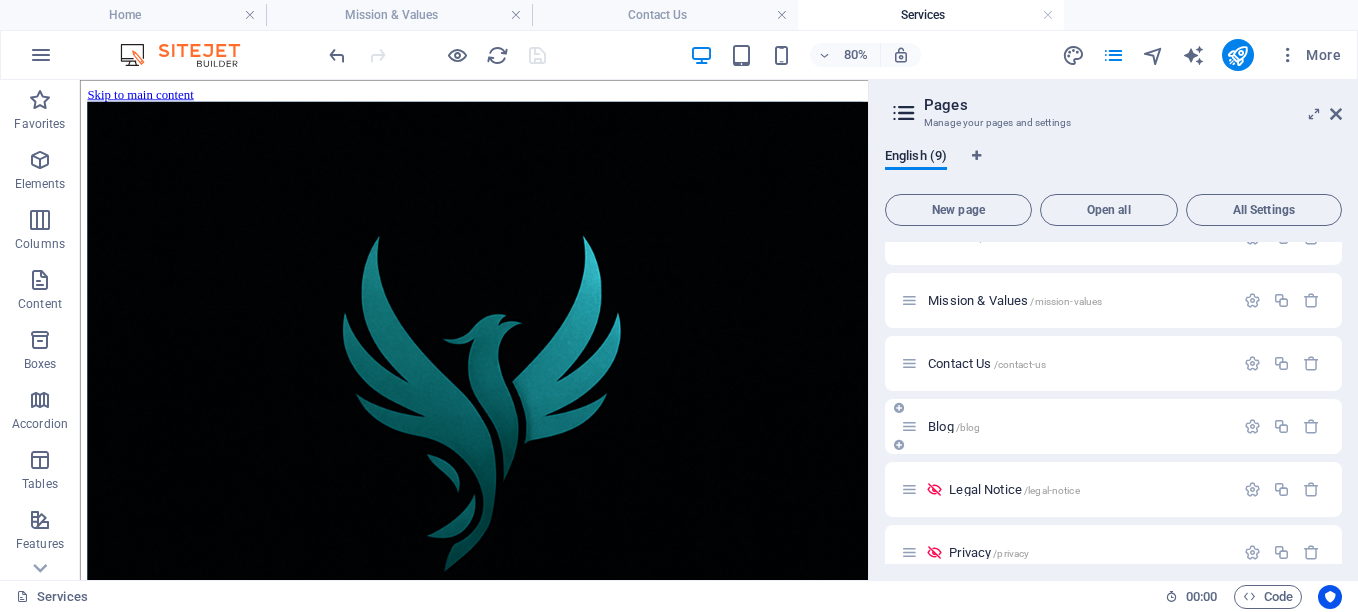click on "Blog /blog" at bounding box center (1067, 426) 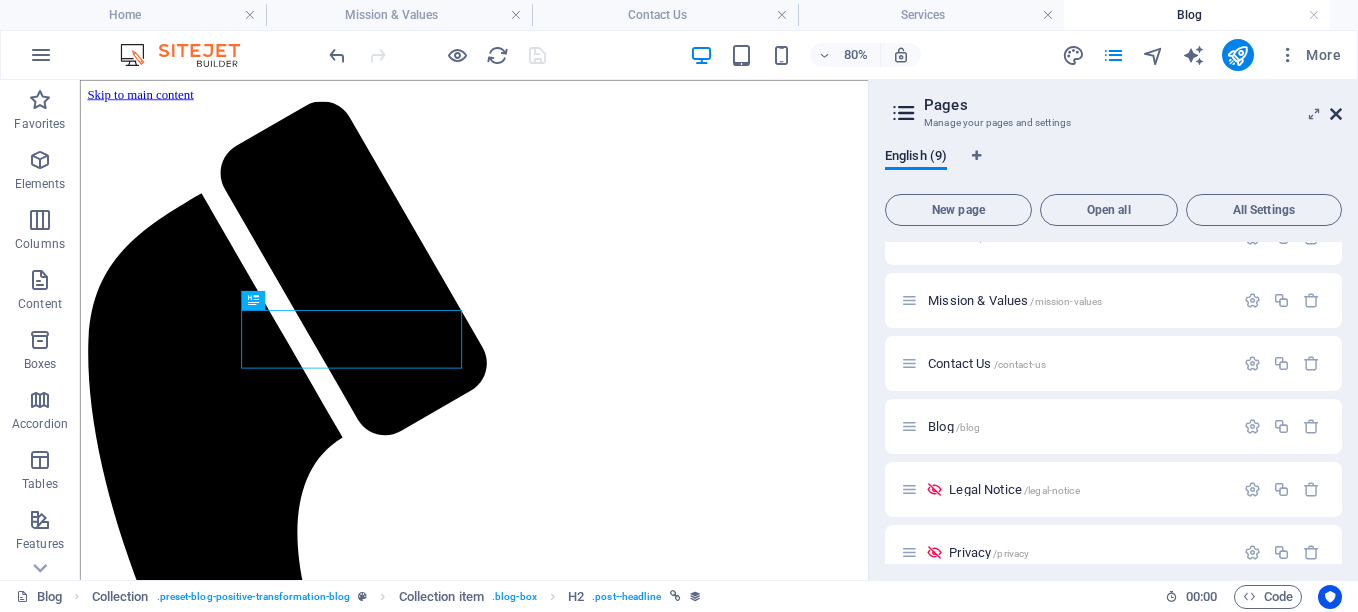 scroll, scrollTop: 455, scrollLeft: 0, axis: vertical 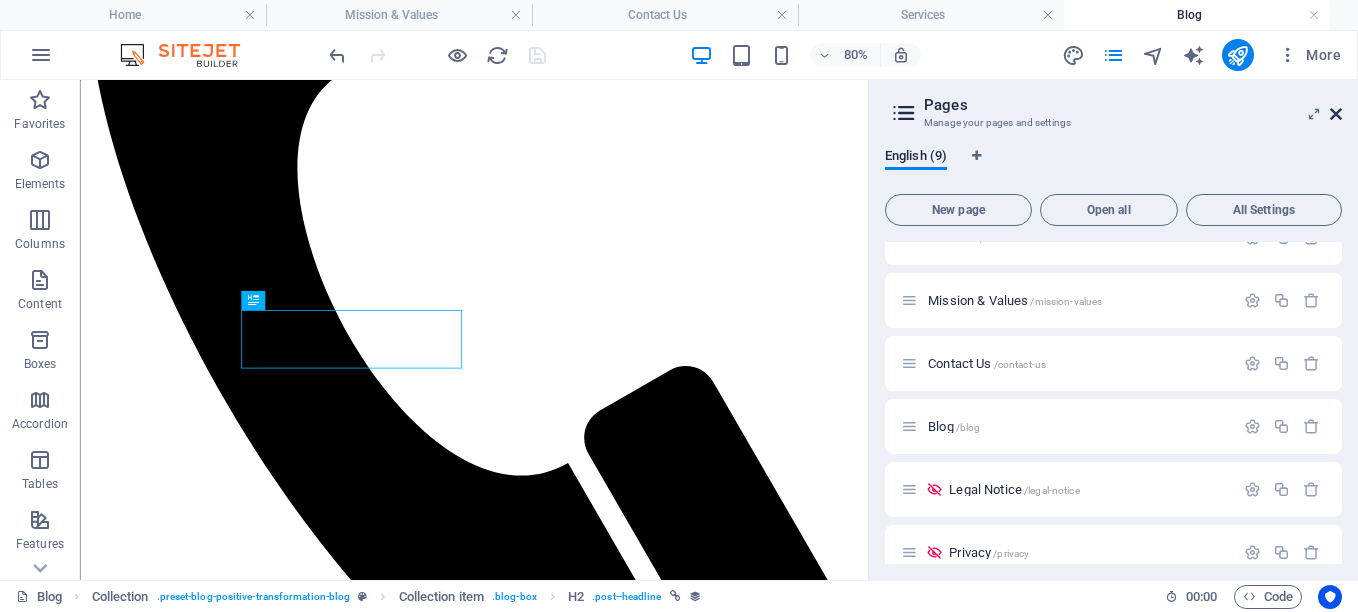 click at bounding box center (1336, 114) 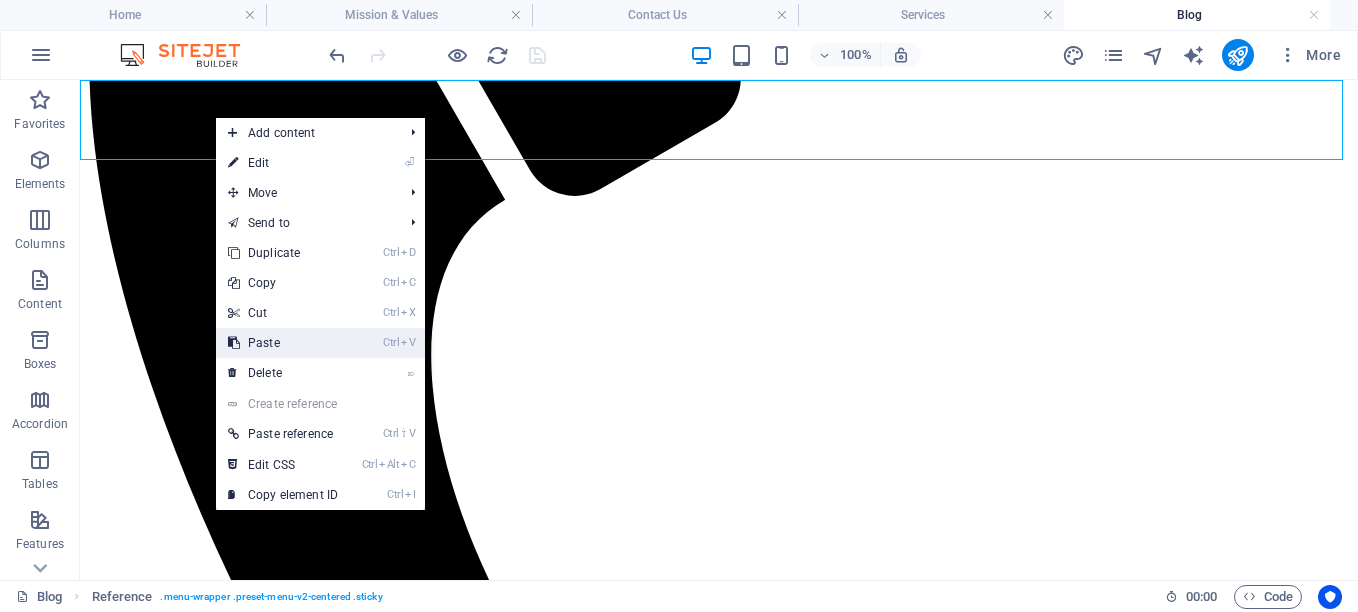 click on "Ctrl V  Paste" at bounding box center [283, 343] 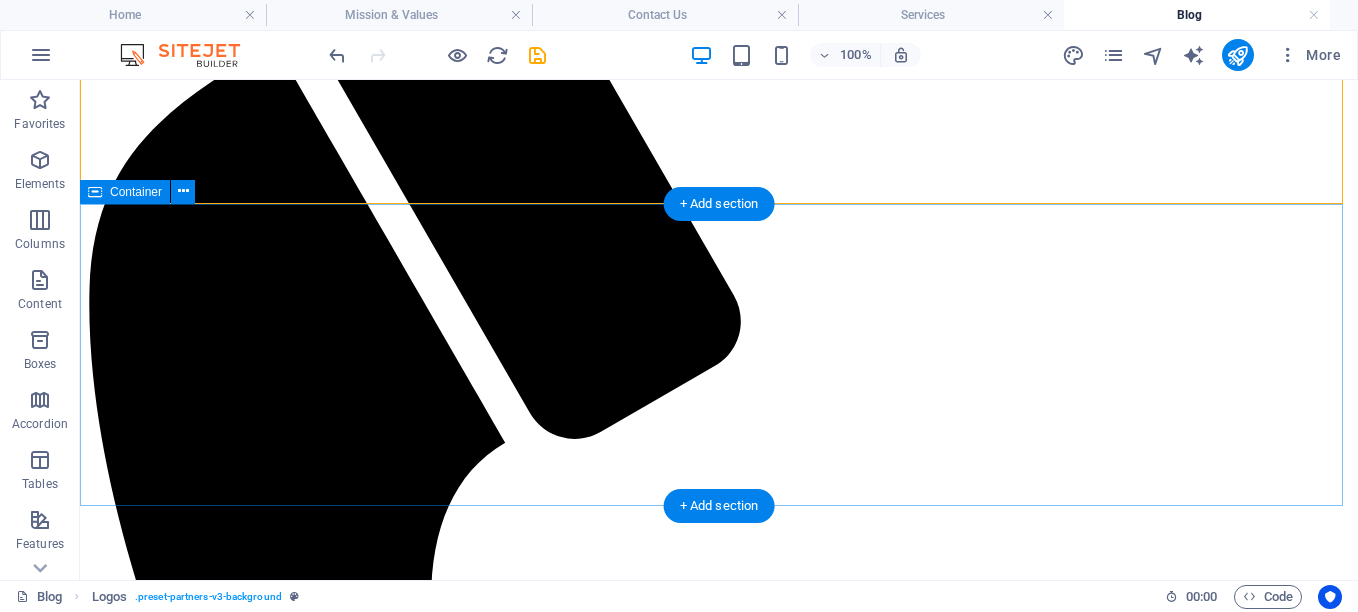 scroll, scrollTop: 0, scrollLeft: 0, axis: both 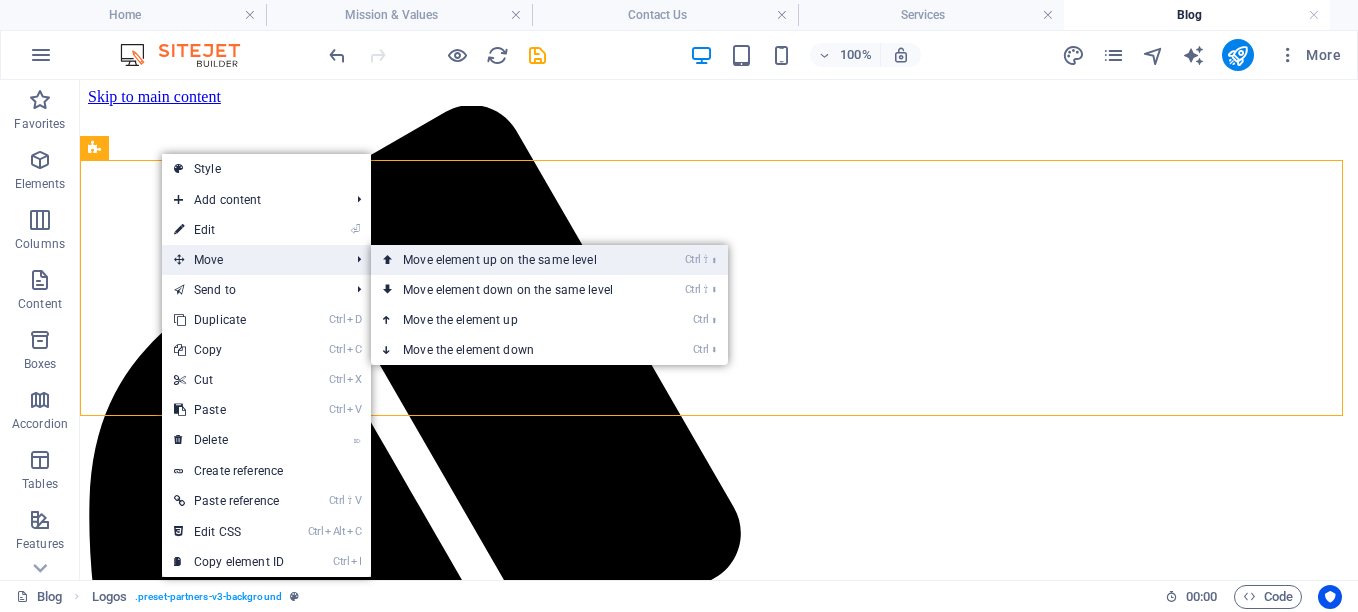 click on "Ctrl ⇧ ⬆  Move element up on the same level" at bounding box center (512, 260) 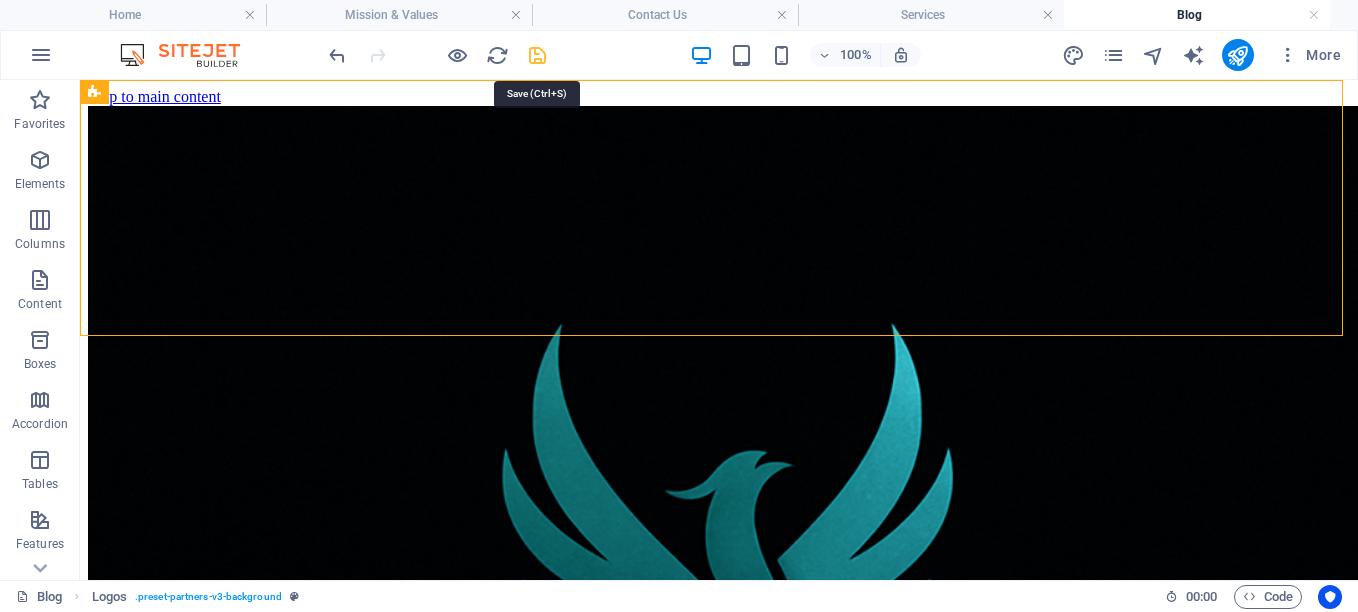 click at bounding box center (537, 55) 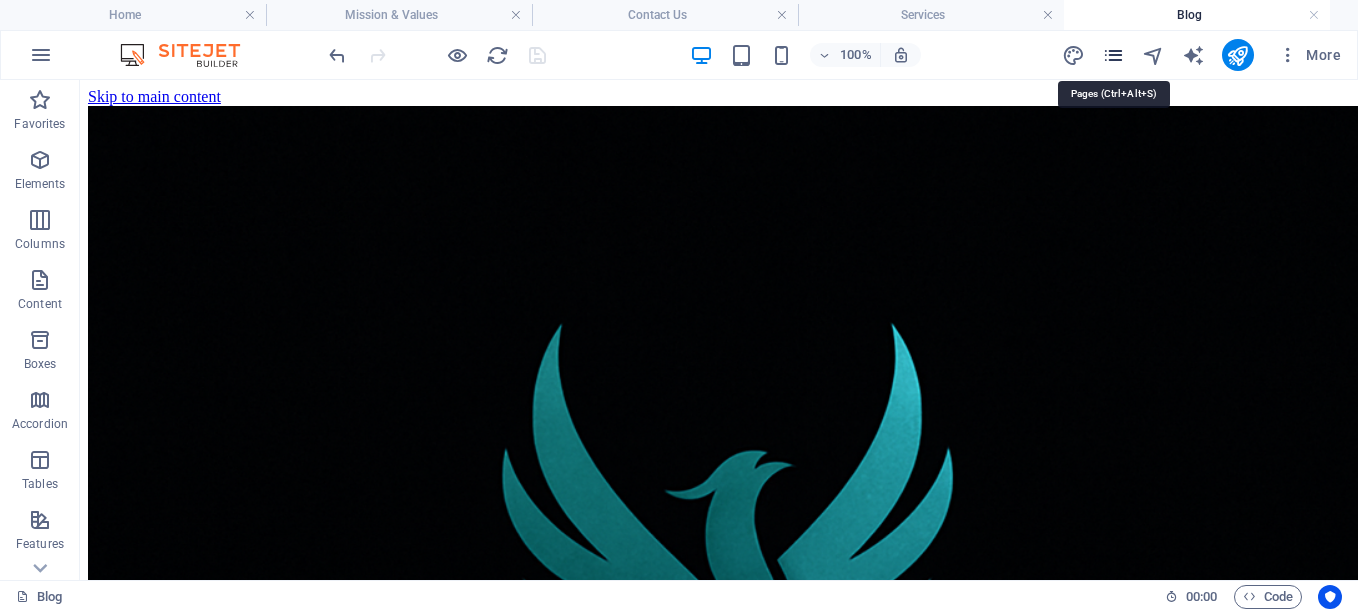 click at bounding box center [1113, 55] 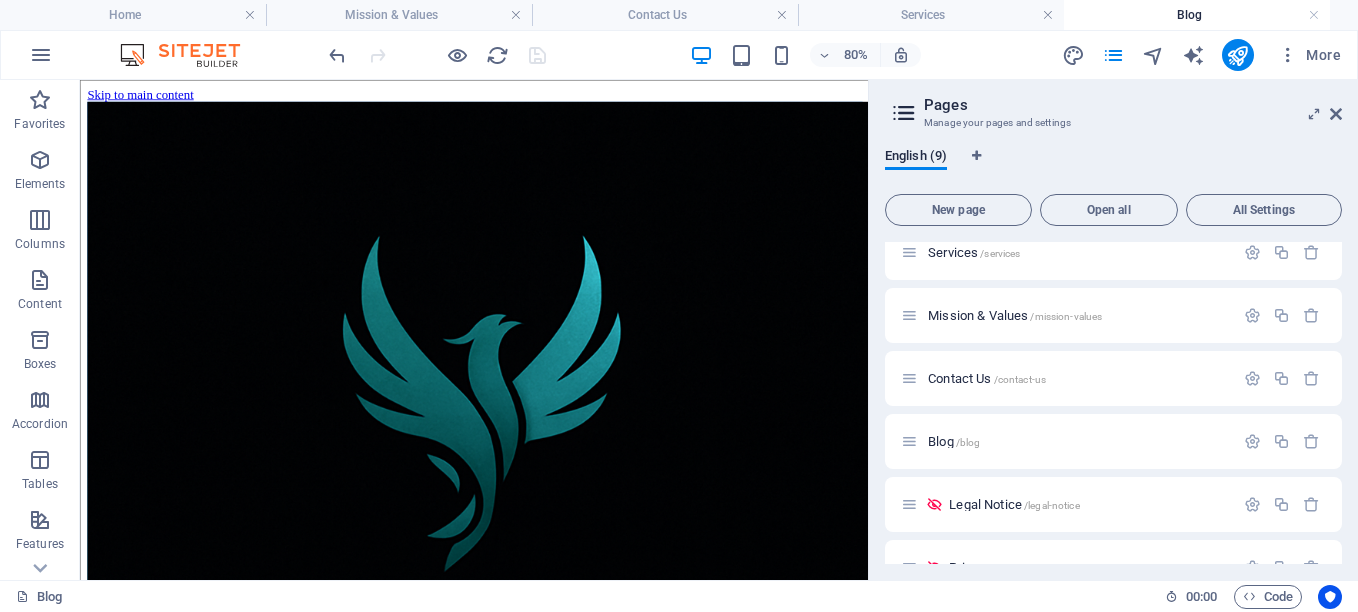scroll, scrollTop: 245, scrollLeft: 0, axis: vertical 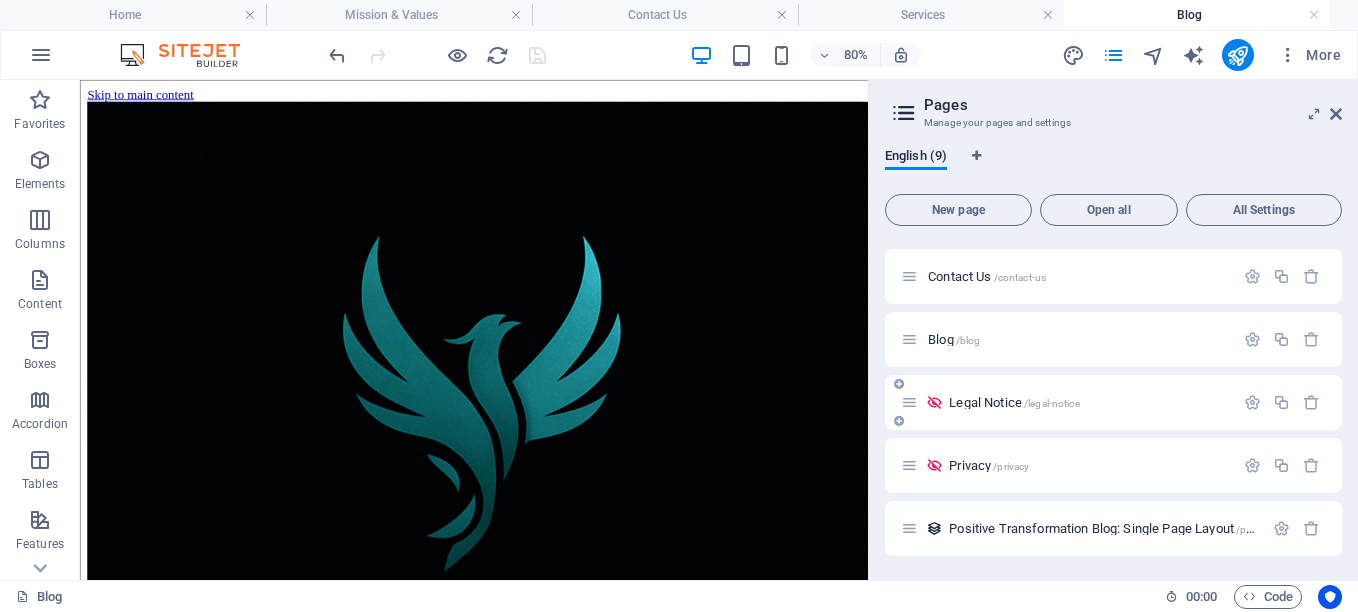 click on "Legal Notice /legal-notice" at bounding box center (1014, 402) 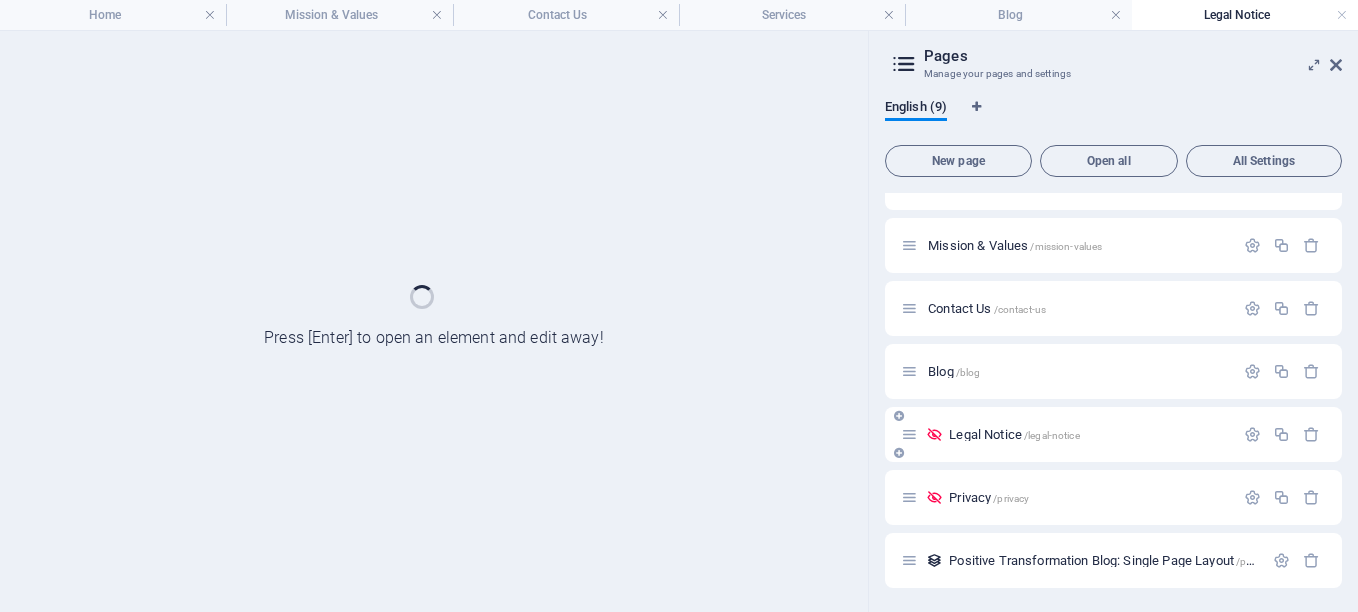 scroll, scrollTop: 164, scrollLeft: 0, axis: vertical 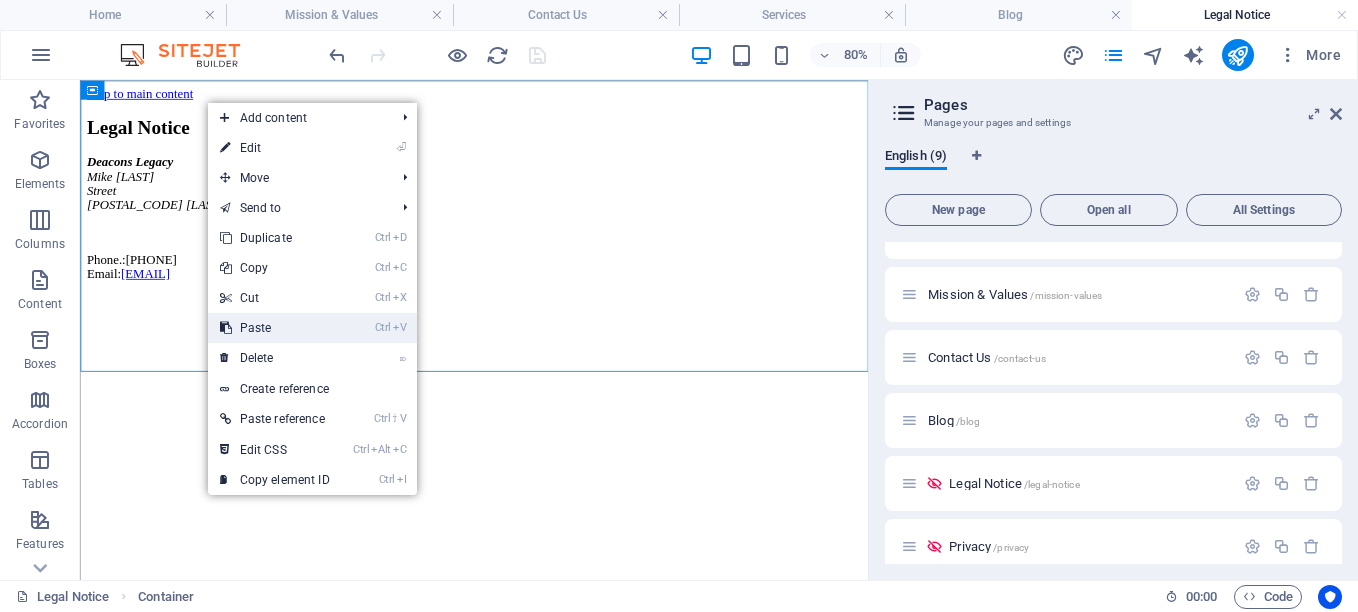 click on "Ctrl V  Paste" at bounding box center (275, 328) 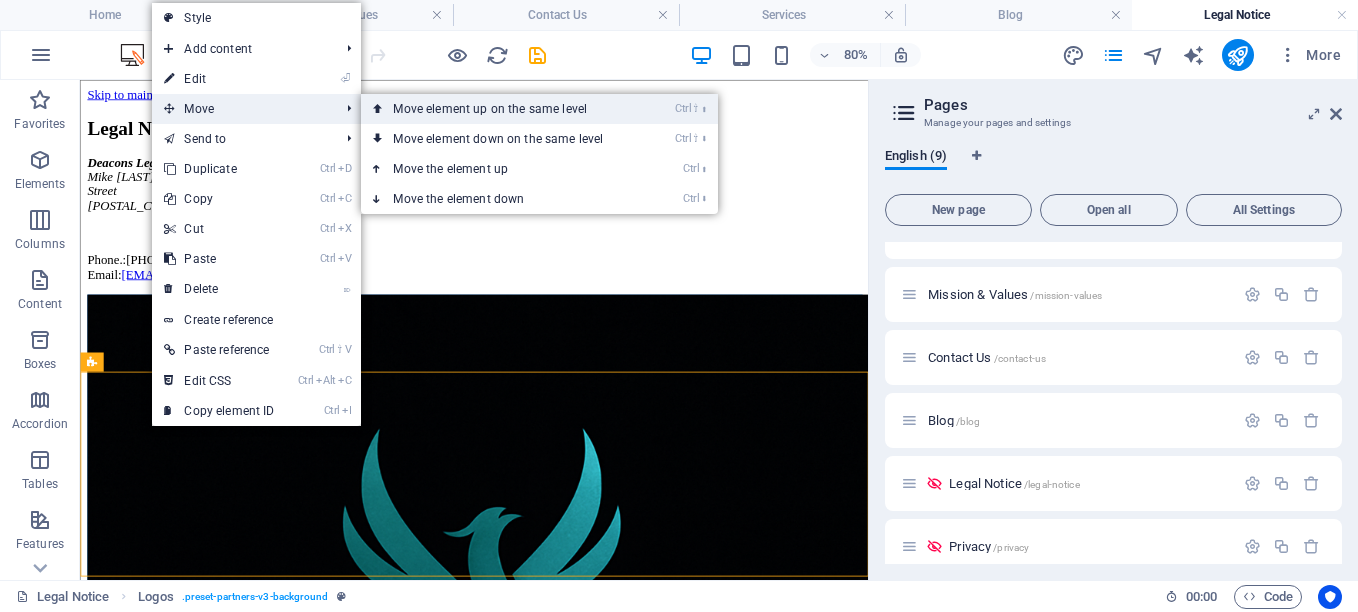 click on "Ctrl ⇧ ⬆  Move element up on the same level" at bounding box center (502, 109) 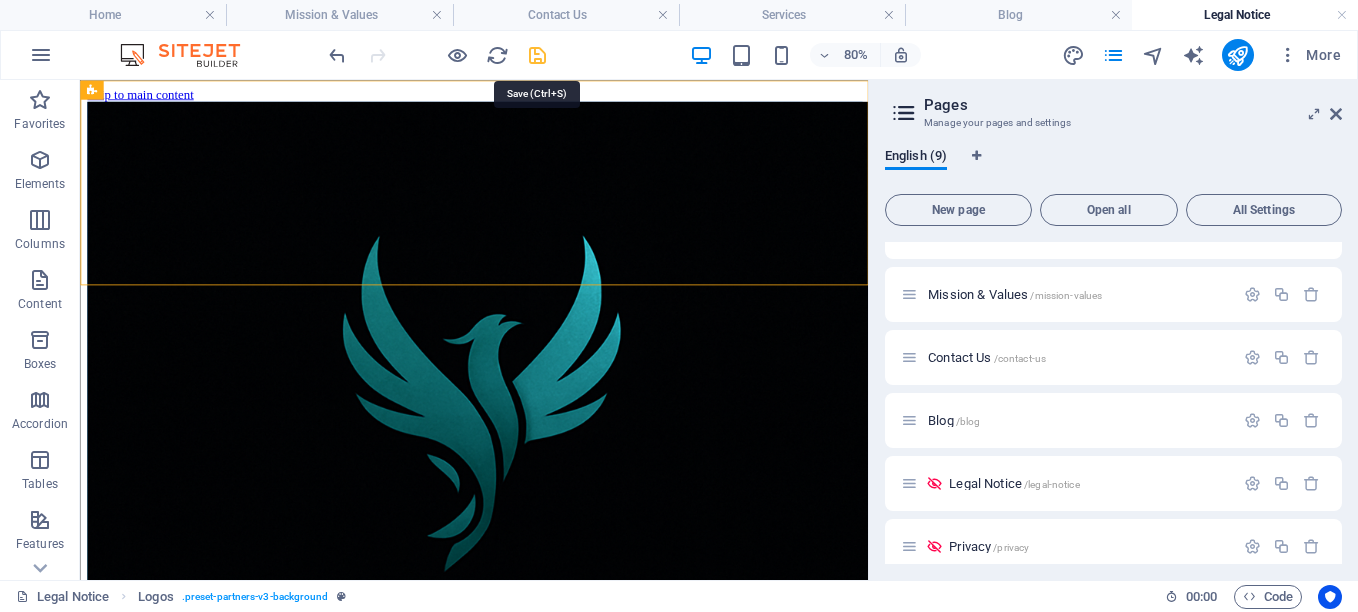 click at bounding box center (537, 55) 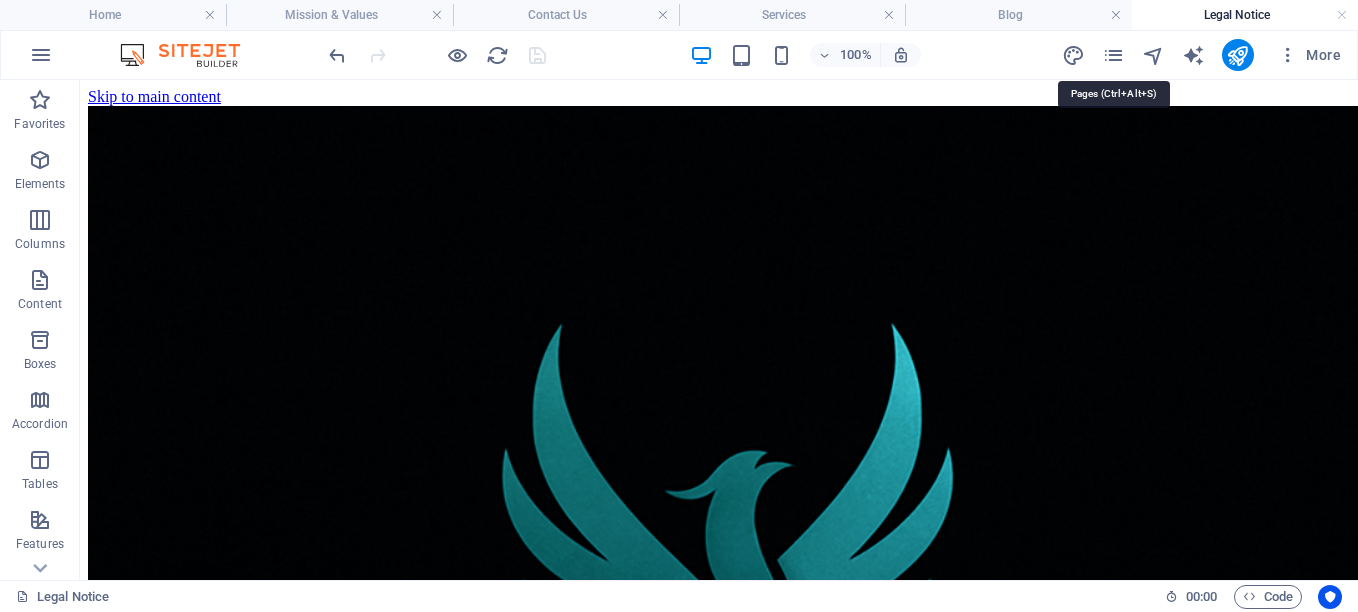 click at bounding box center [1113, 55] 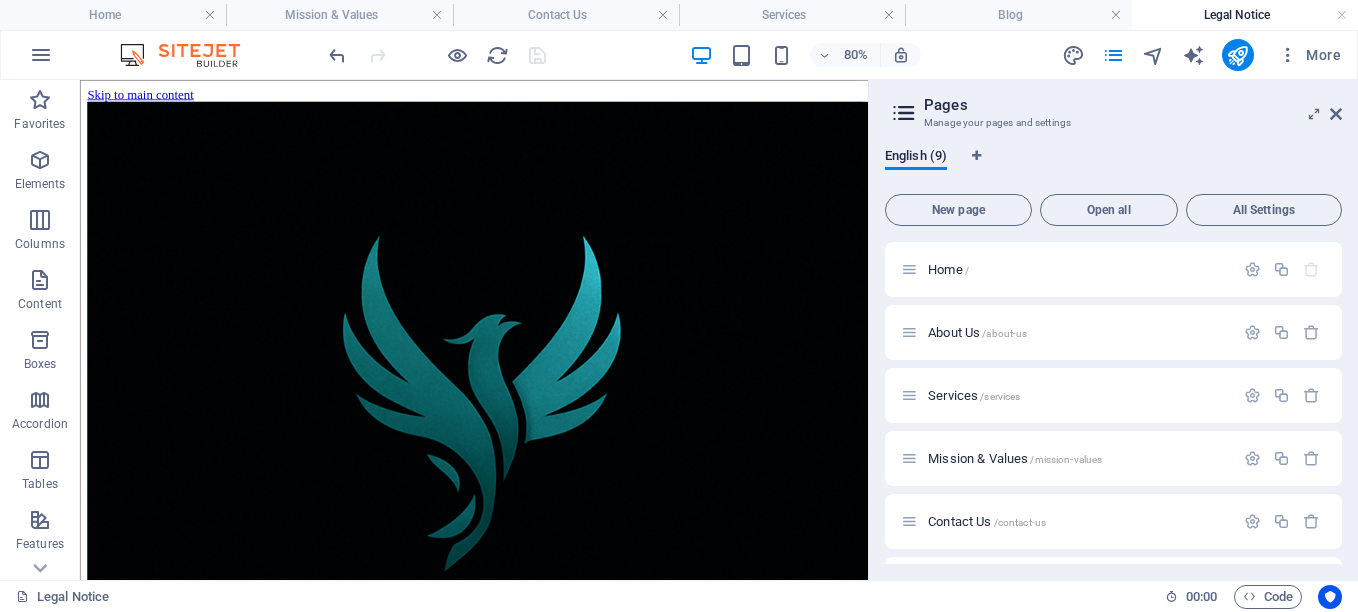 scroll, scrollTop: 245, scrollLeft: 0, axis: vertical 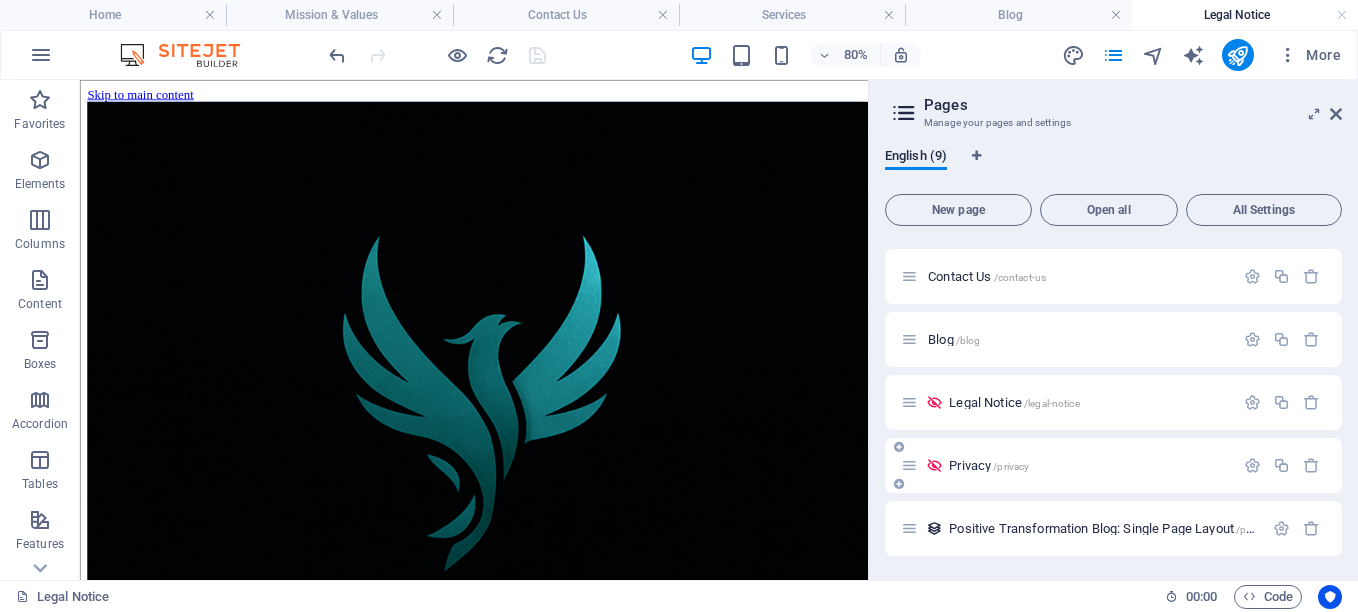 click on "Privacy /privacy" at bounding box center [989, 465] 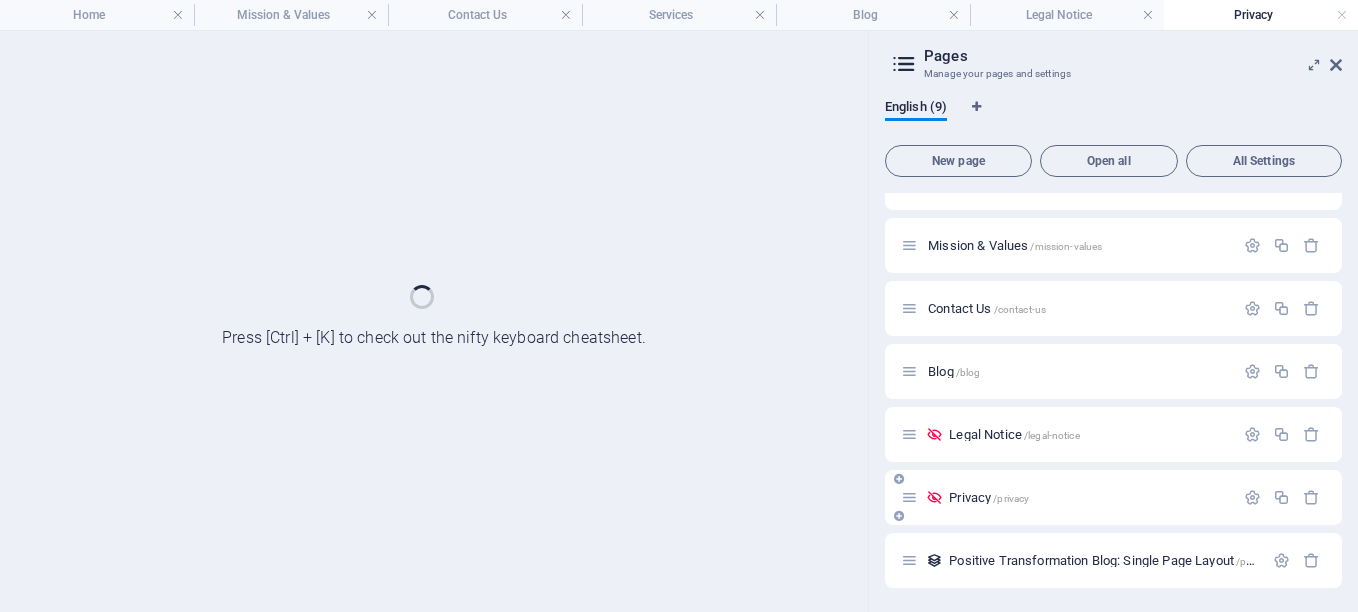 scroll, scrollTop: 164, scrollLeft: 0, axis: vertical 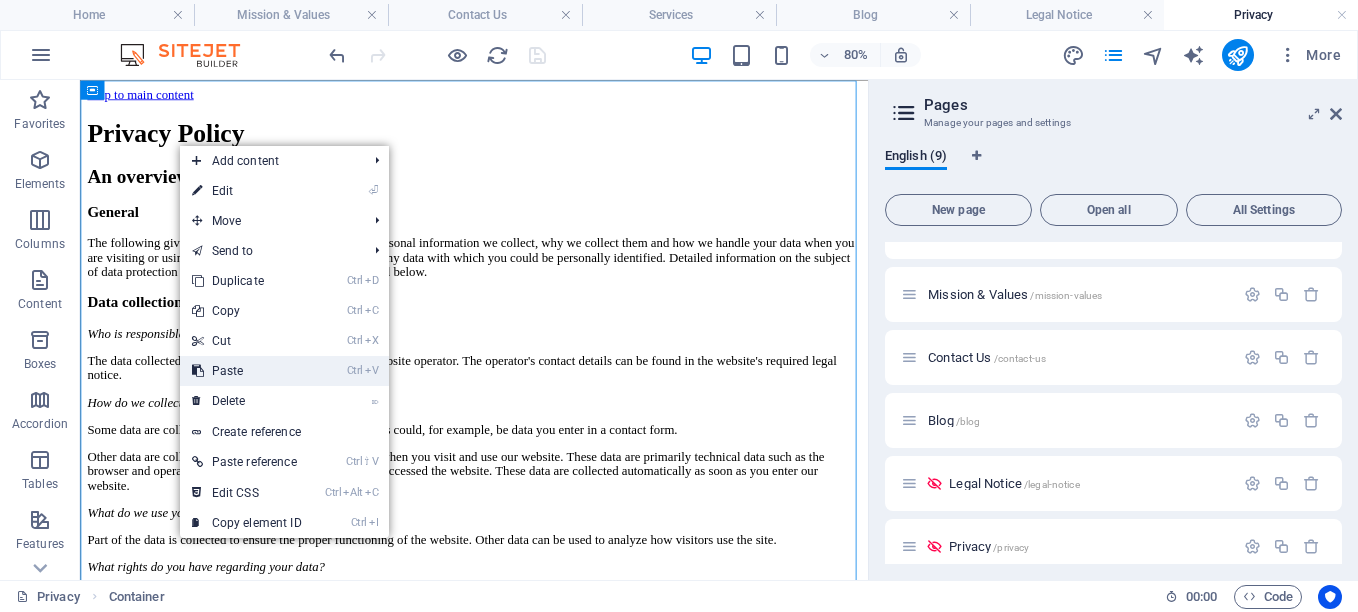 click on "Ctrl V  Paste" at bounding box center [247, 371] 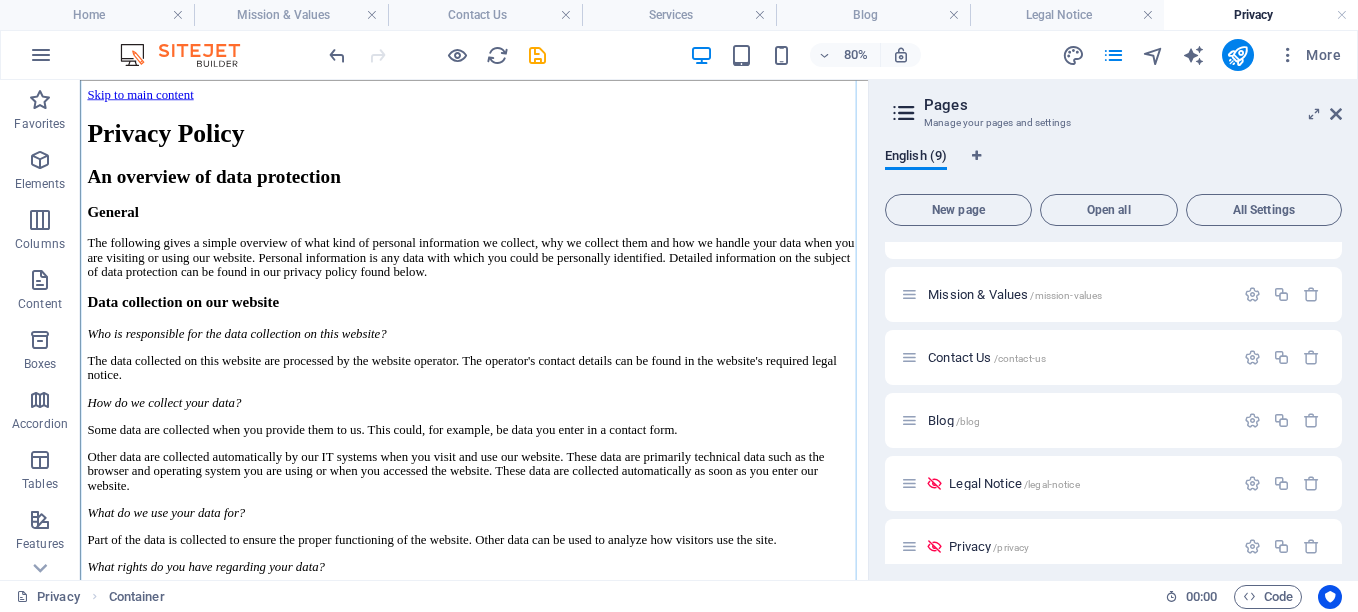 scroll, scrollTop: 6608, scrollLeft: 0, axis: vertical 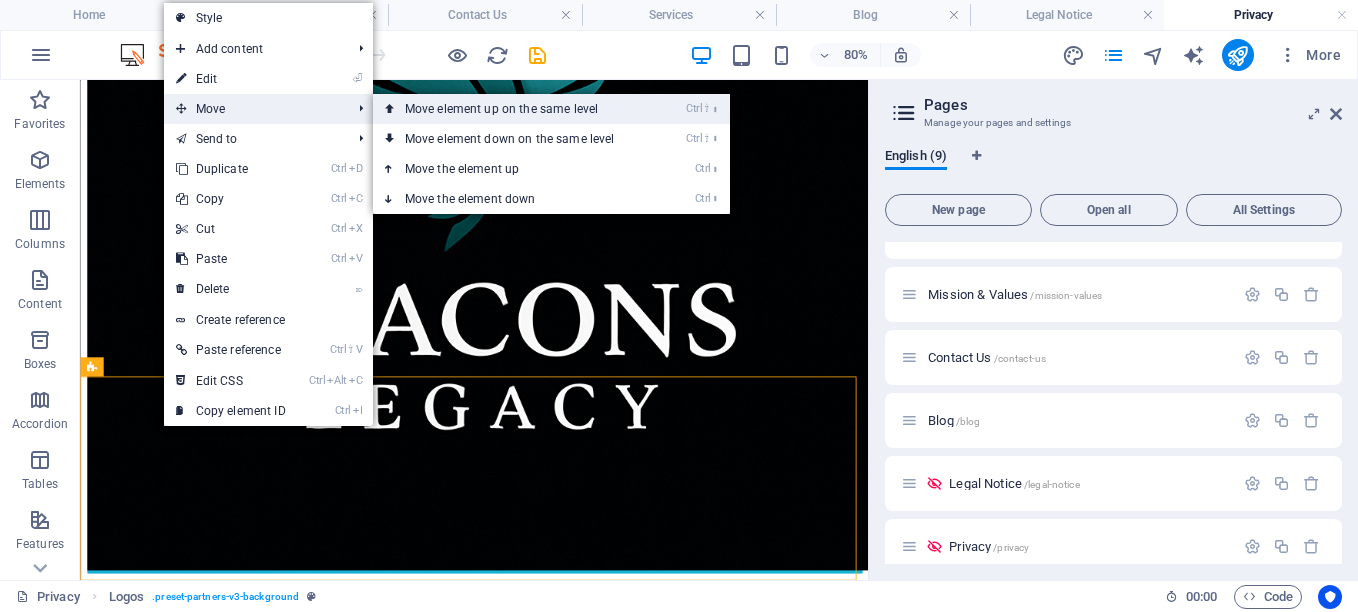 click on "Ctrl ⇧ ⬆  Move element up on the same level" at bounding box center (514, 109) 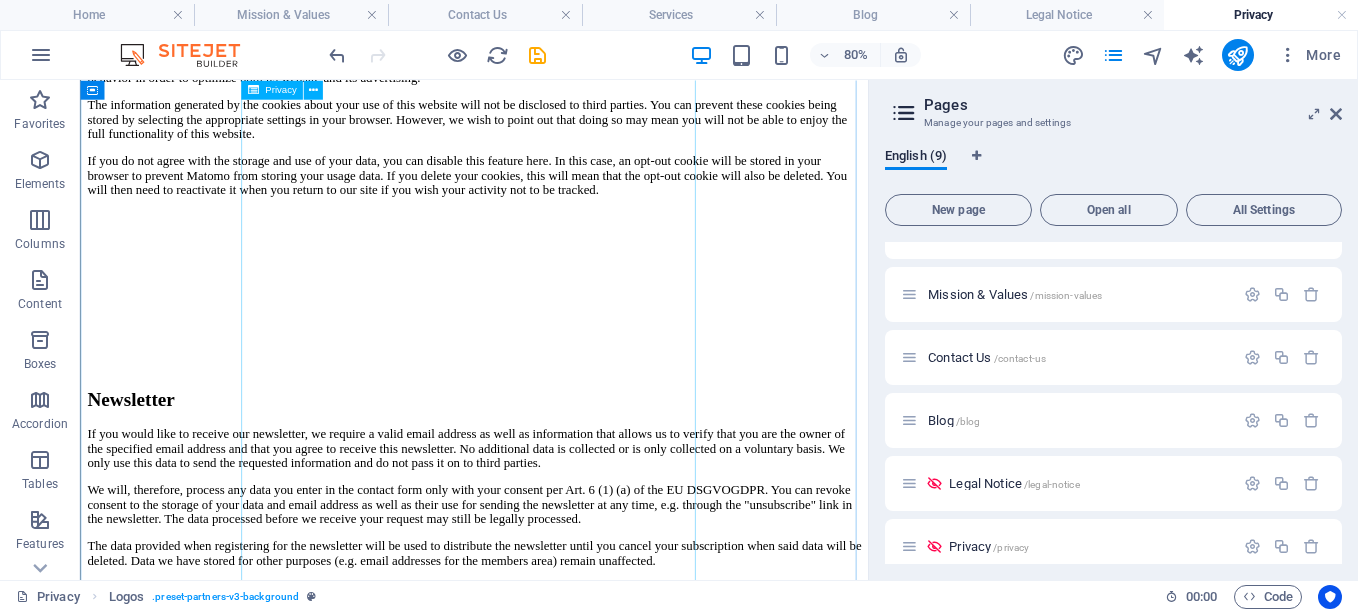 scroll, scrollTop: 0, scrollLeft: 0, axis: both 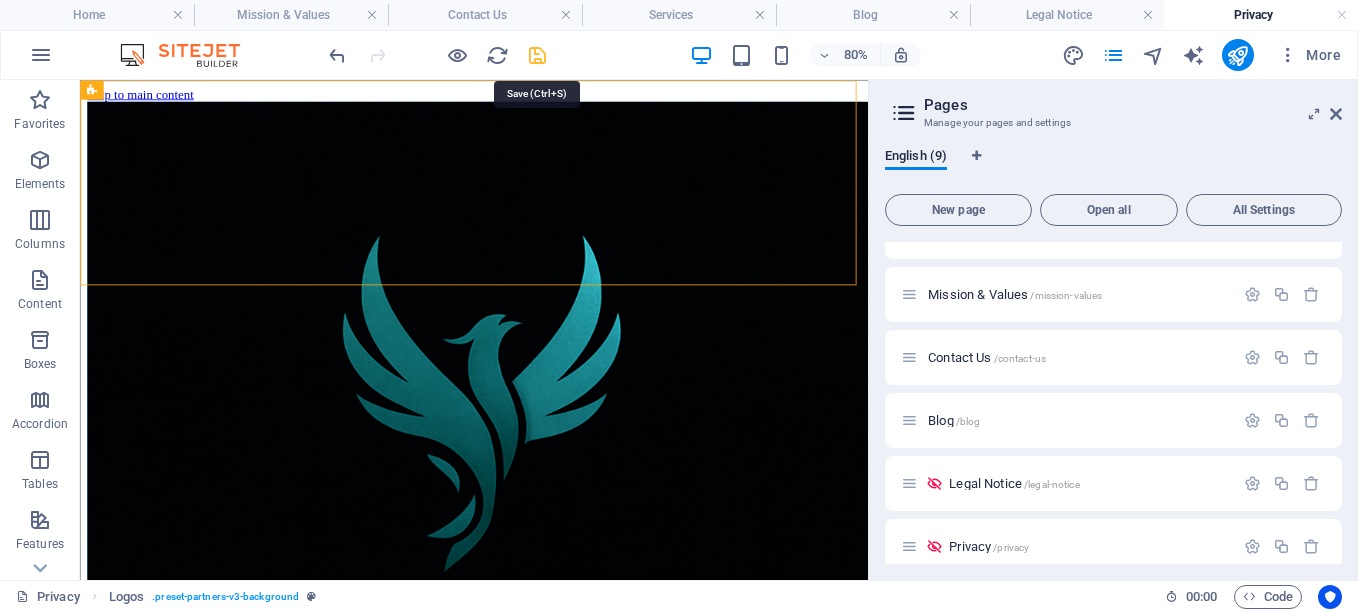 click at bounding box center [537, 55] 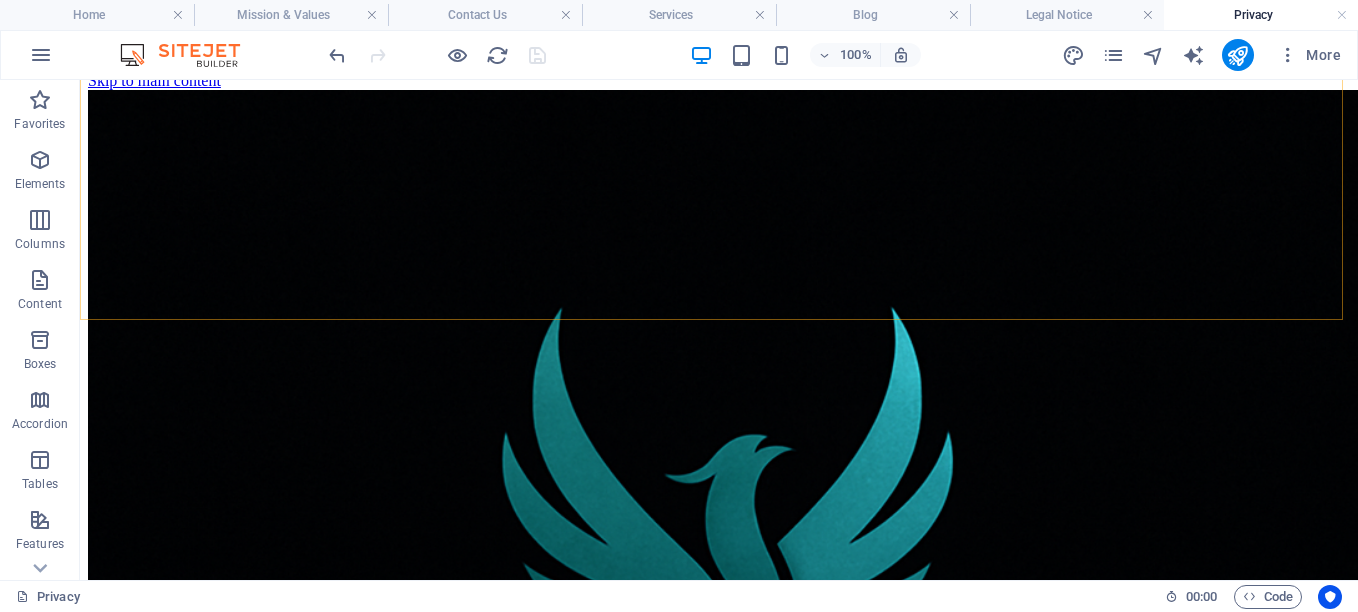 scroll, scrollTop: 0, scrollLeft: 0, axis: both 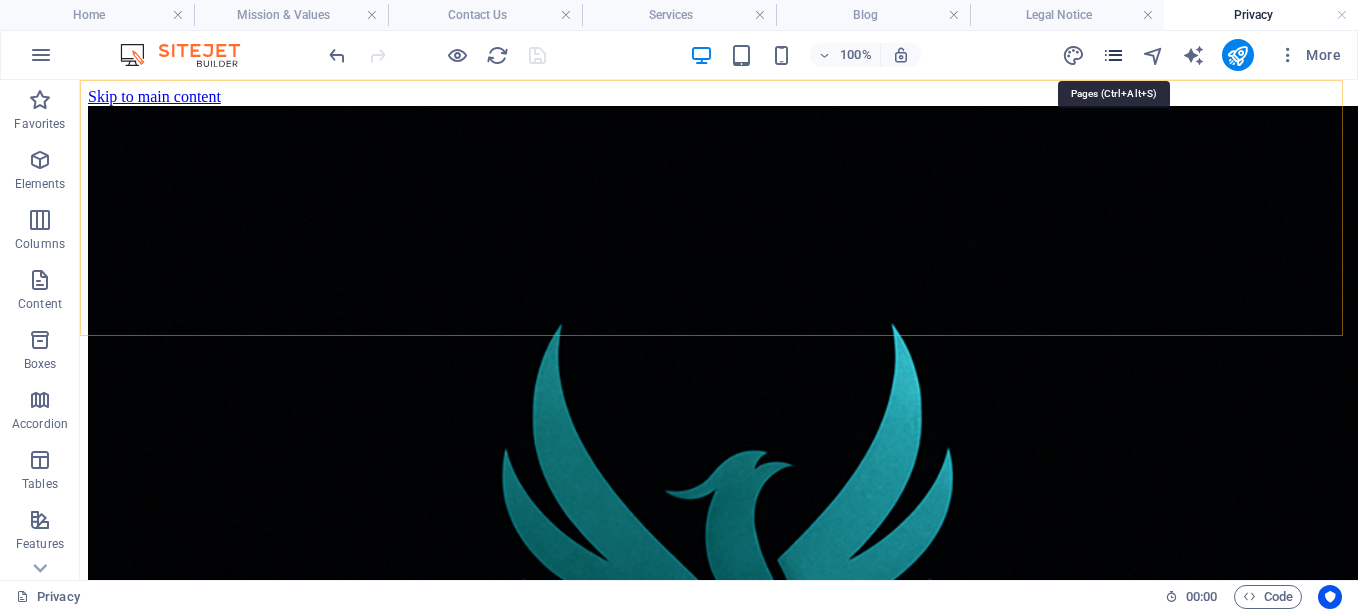 click at bounding box center [1113, 55] 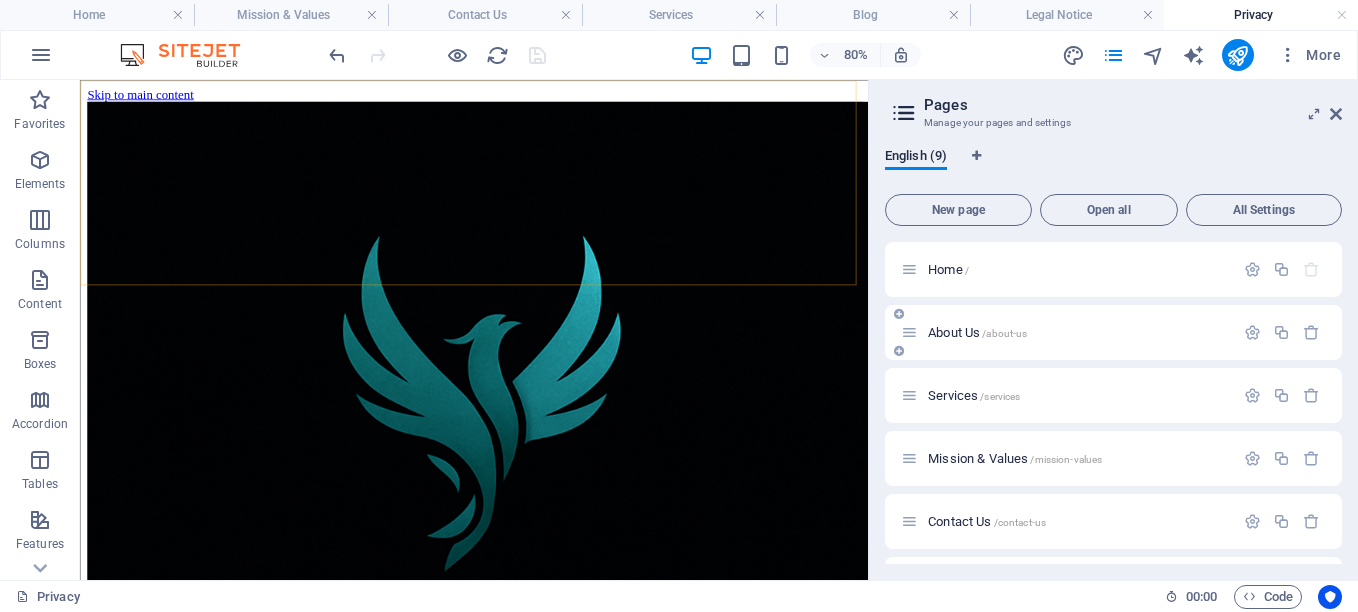 drag, startPoint x: 1336, startPoint y: 303, endPoint x: 1337, endPoint y: 339, distance: 36.013885 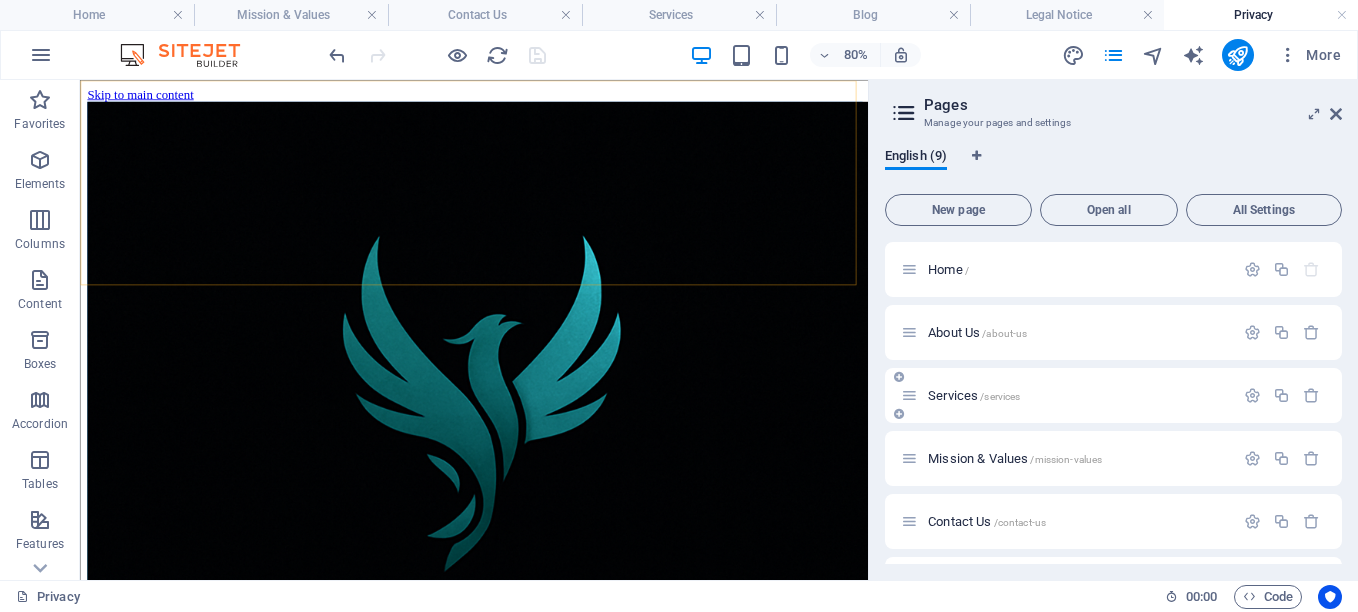 drag, startPoint x: 1337, startPoint y: 339, endPoint x: 1334, endPoint y: 407, distance: 68.06615 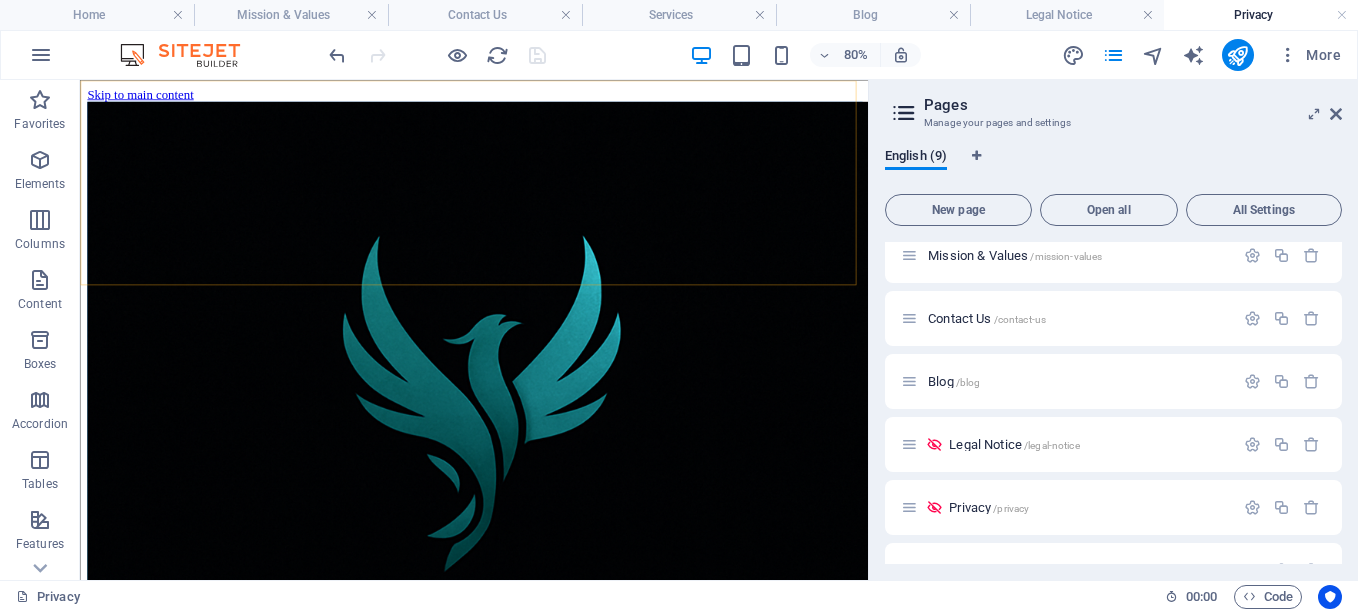 scroll, scrollTop: 245, scrollLeft: 0, axis: vertical 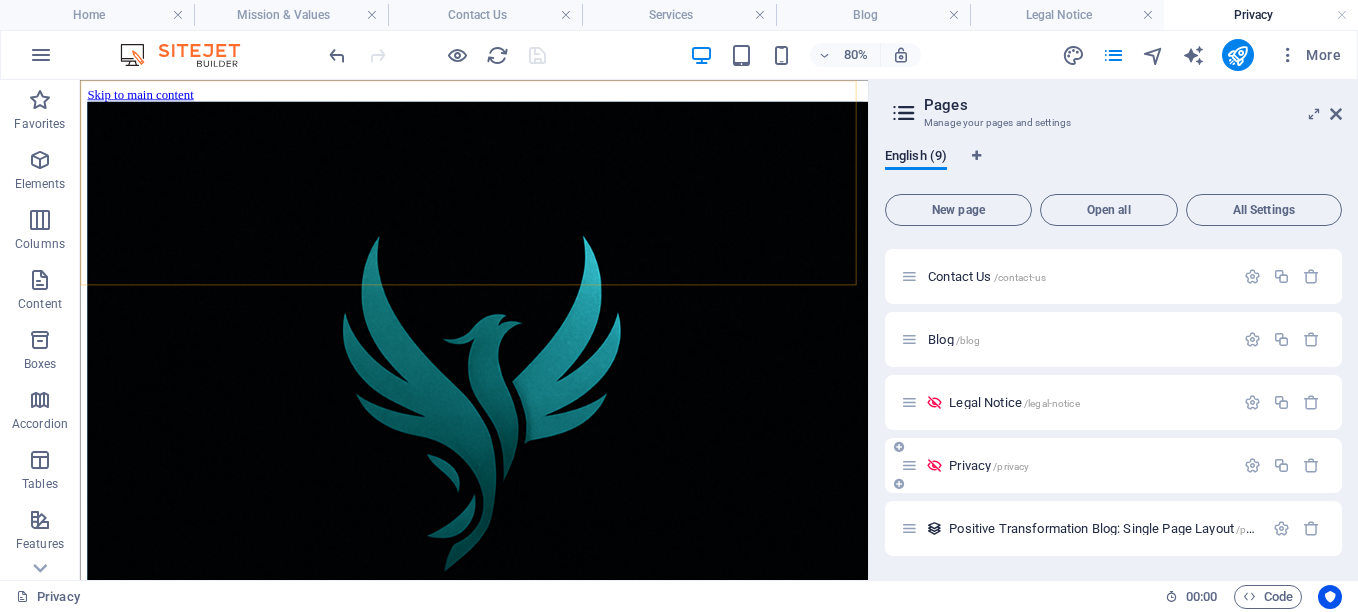 click at bounding box center [934, 465] 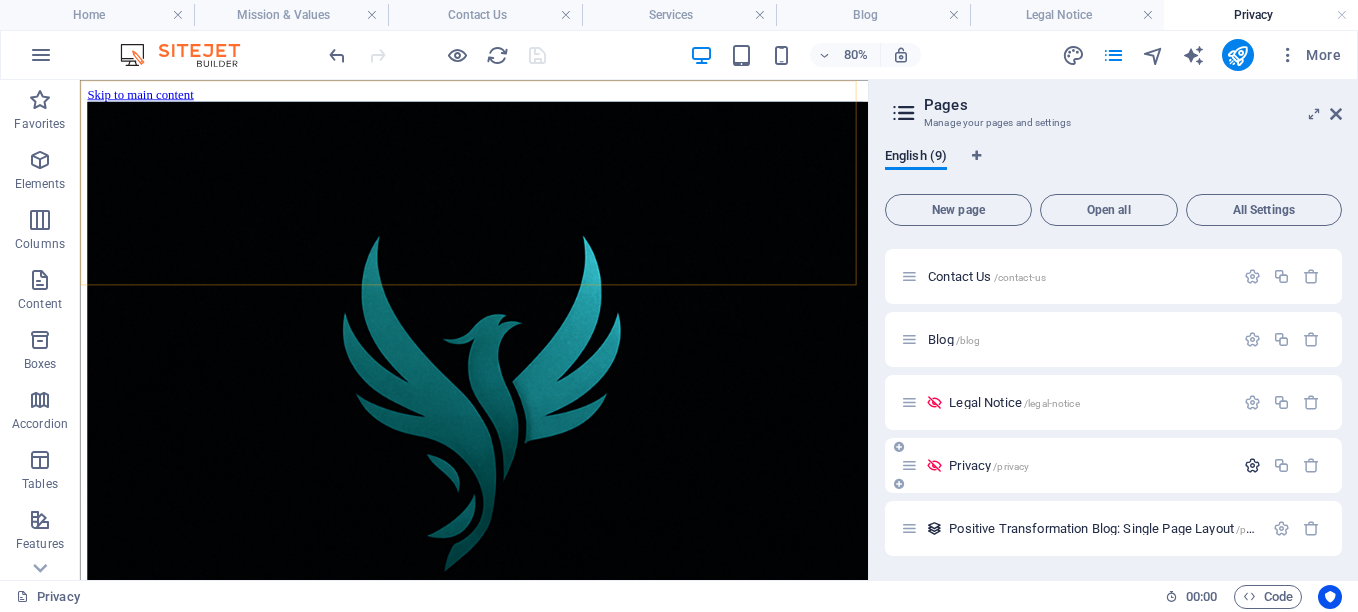 click at bounding box center (1252, 465) 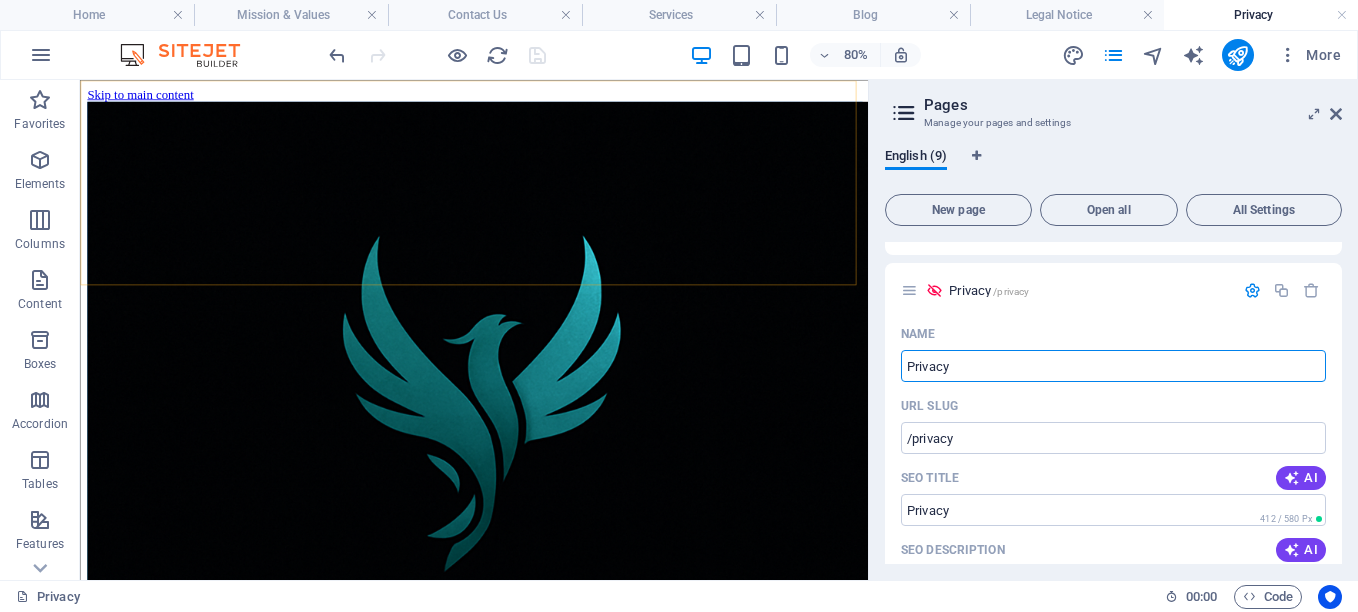 scroll, scrollTop: 424, scrollLeft: 0, axis: vertical 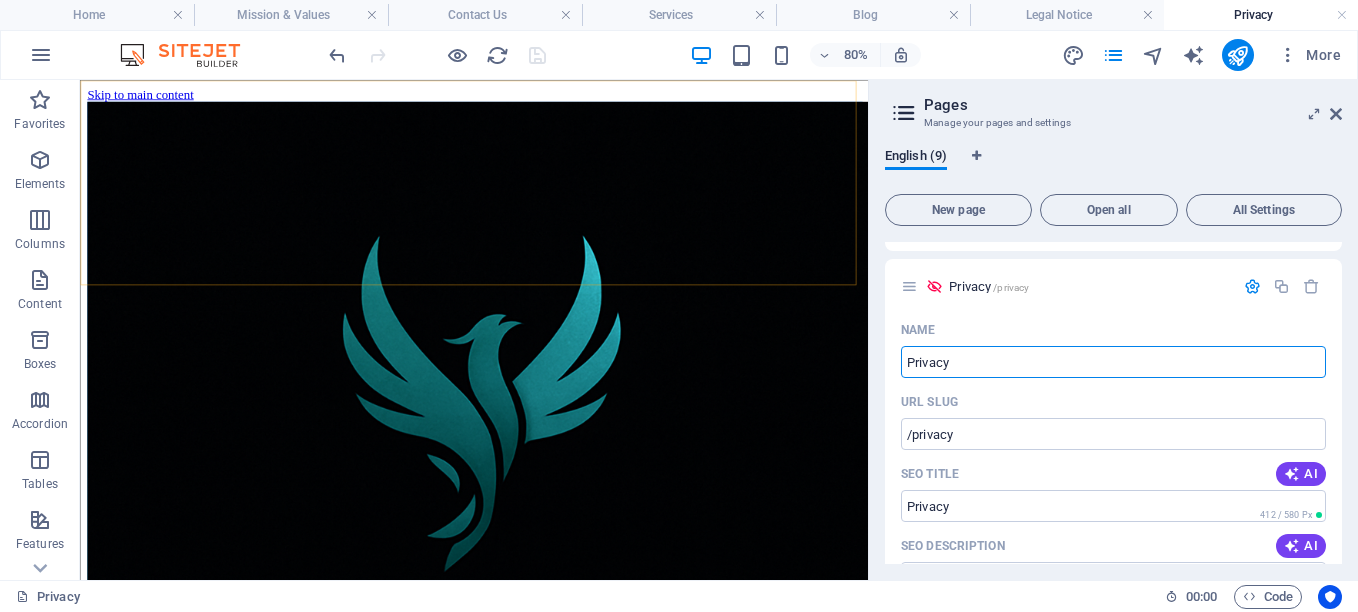 click on "English (9) New page Open all All Settings Home / About Us /about-us Services /services Mission & Values /mission-values Contact Us /contact-us Blog /blog Legal Notice /legal-notice Privacy /privacy Name Privacy &nbsp; URL SLUG /privacy &nbsp; SEO Title AI Privacy &nbsp; 412 / 580 Px SEO Description AI &nbsp; 741 / 990 Px SEO Keywords AI &nbsp; Settings Menu Noindex Preview Mobile Desktop www.example.com privacy Privacy - Transform Your Life with [PERSON] Transform your life with [PERSON], a dedicated coach and author helping you turn trauma into inspiration. Join now! Meta tags &nbsp; Preview Image (Open Graph) Drag files here, click to choose files or select files from Files or our free stock photos & videos More Settings Positive Transformation Blog: Single Page Layout /positive-transformation-blog-item" at bounding box center [1113, 356] 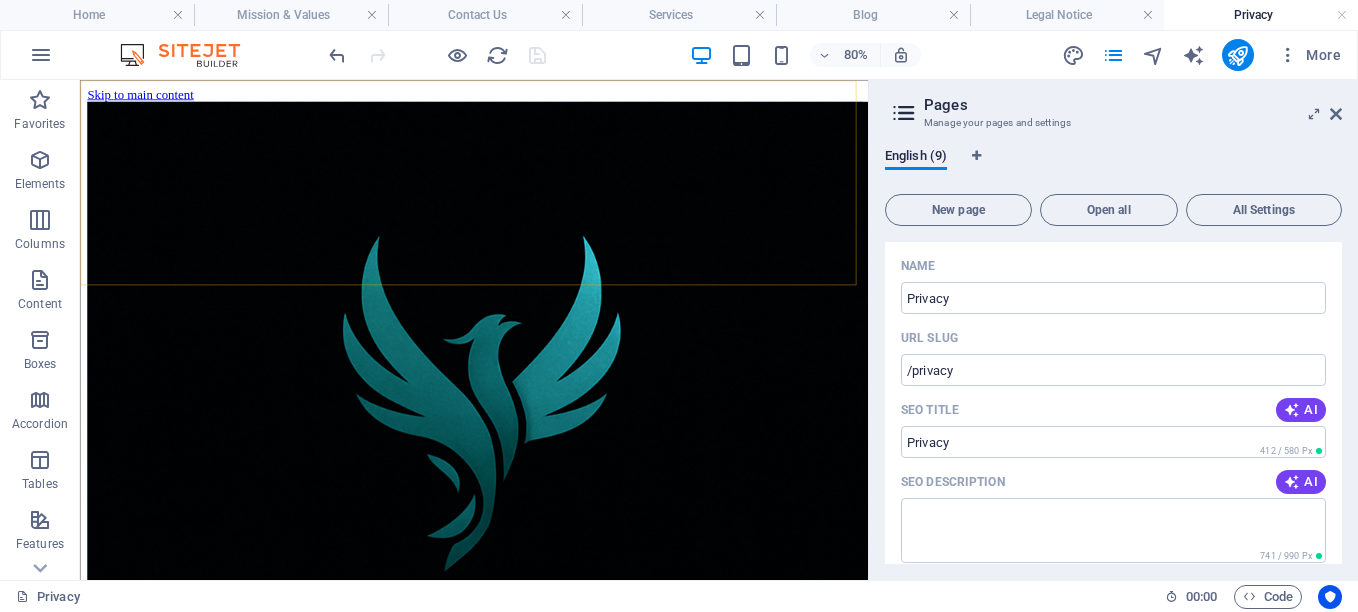 scroll, scrollTop: 570, scrollLeft: 0, axis: vertical 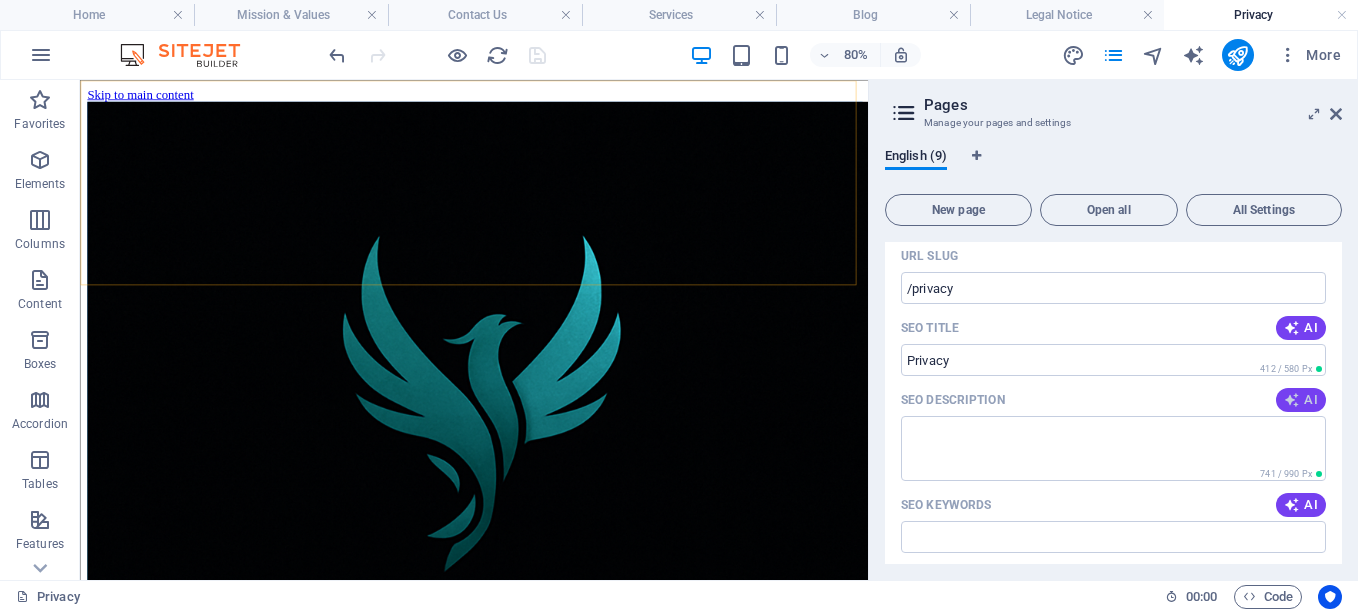 click on "AI" at bounding box center (1301, 400) 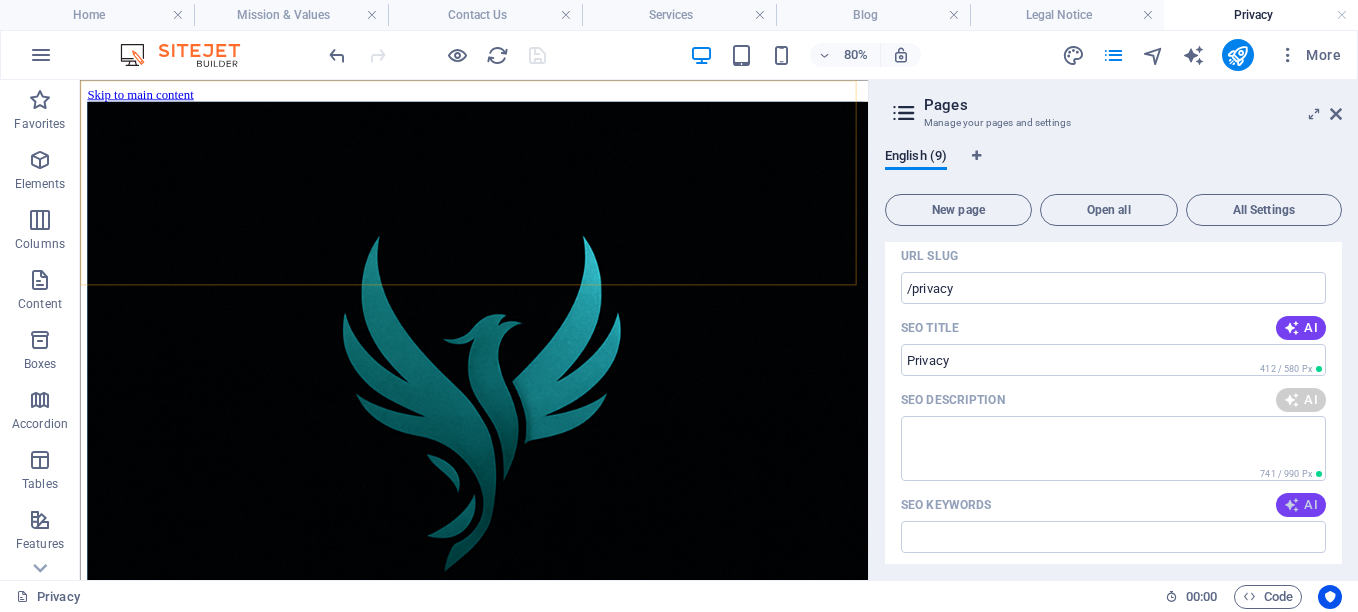 click on "AI" at bounding box center [1301, 505] 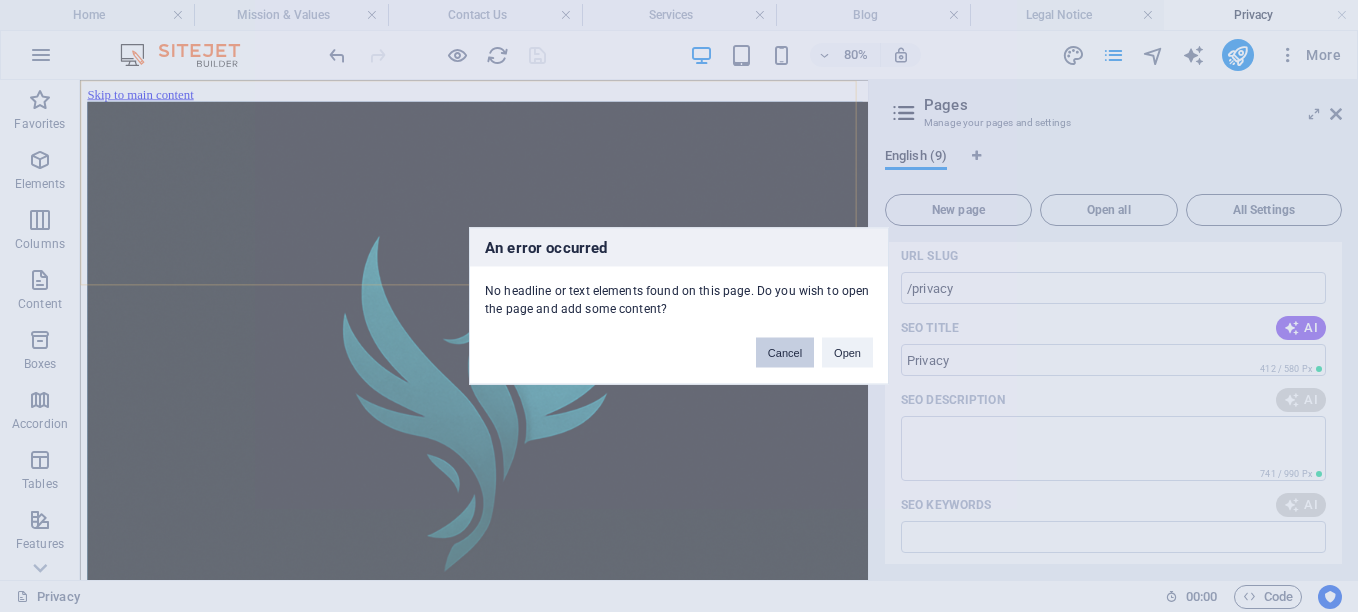 click on "Cancel" at bounding box center [785, 353] 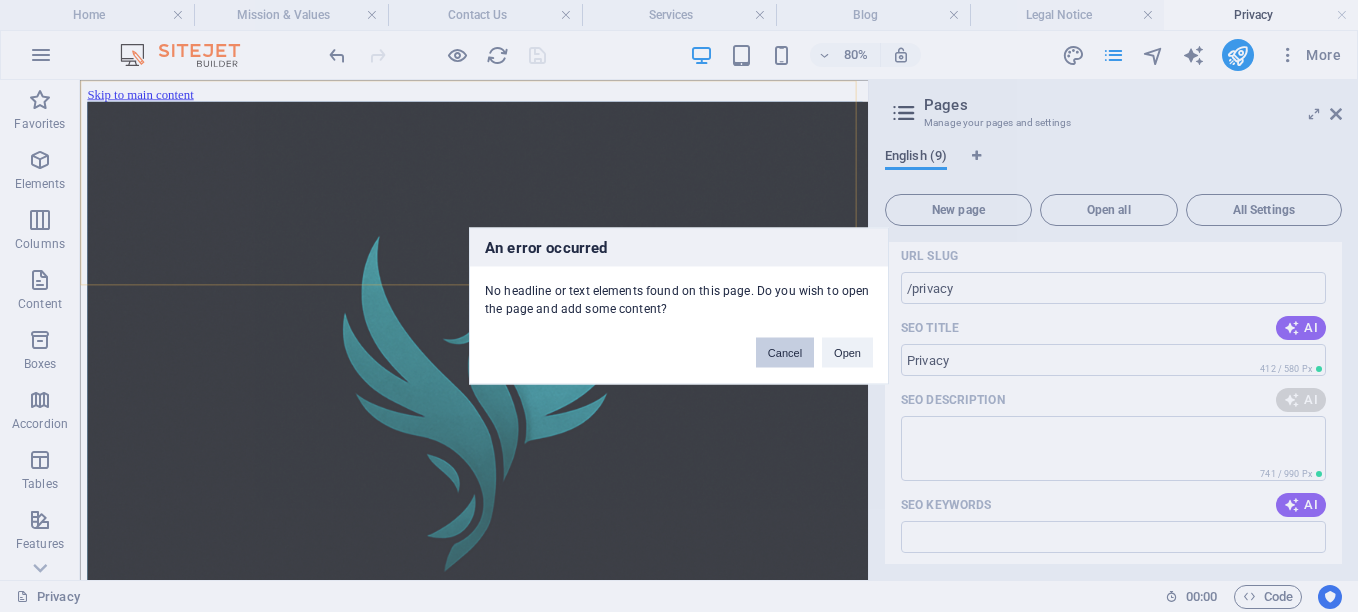click on "Cancel" at bounding box center [785, 353] 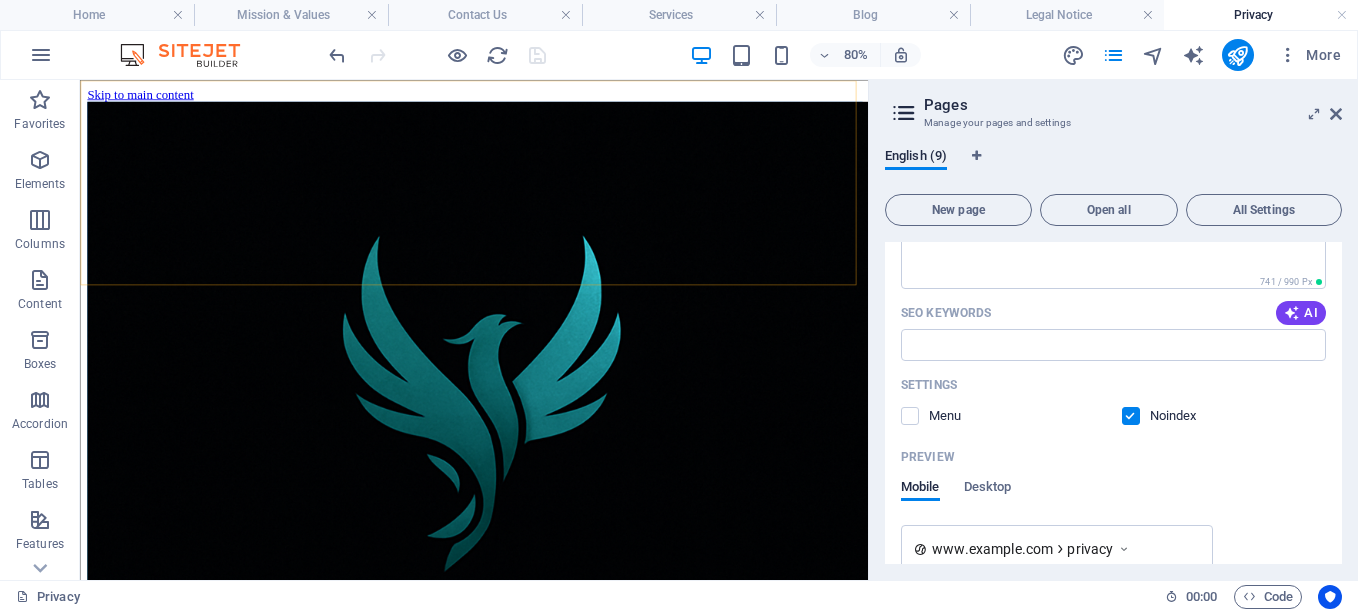 scroll, scrollTop: 737, scrollLeft: 0, axis: vertical 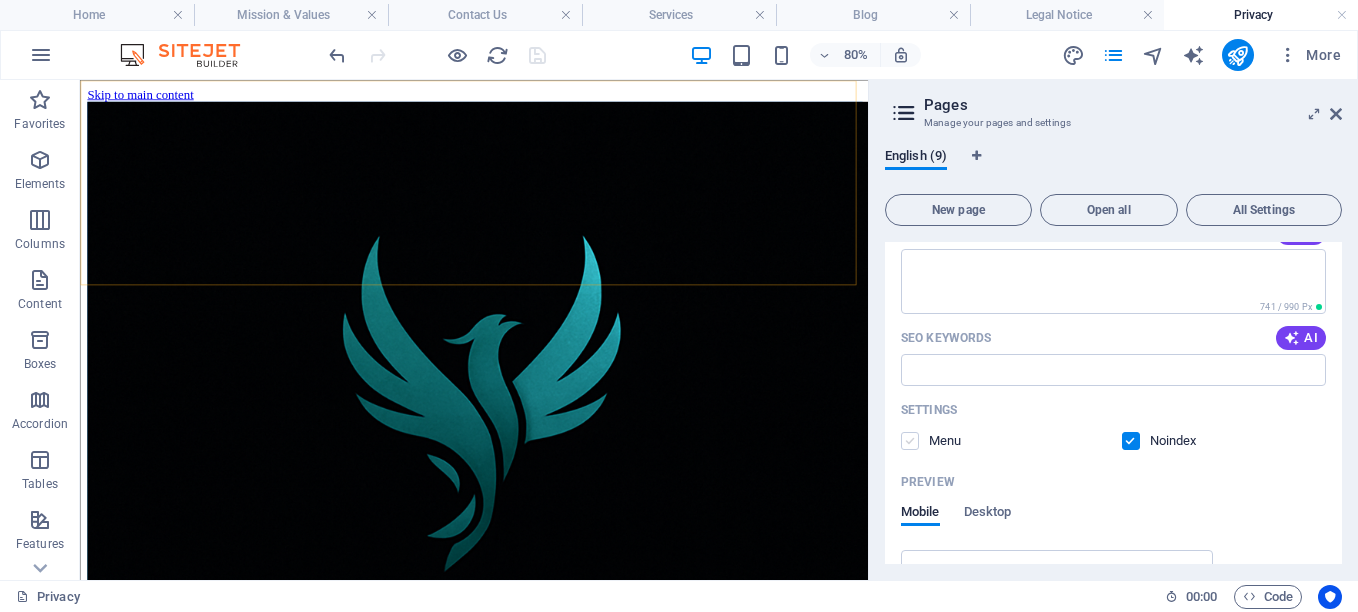 click at bounding box center (910, 441) 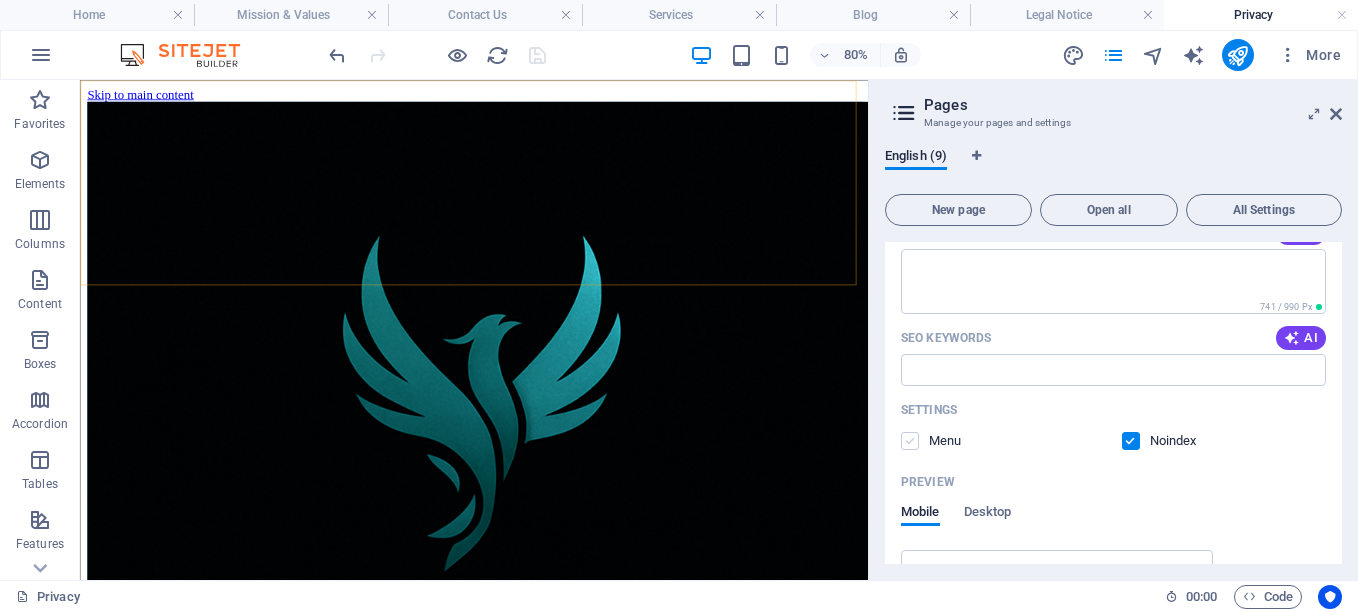 click at bounding box center [0, 0] 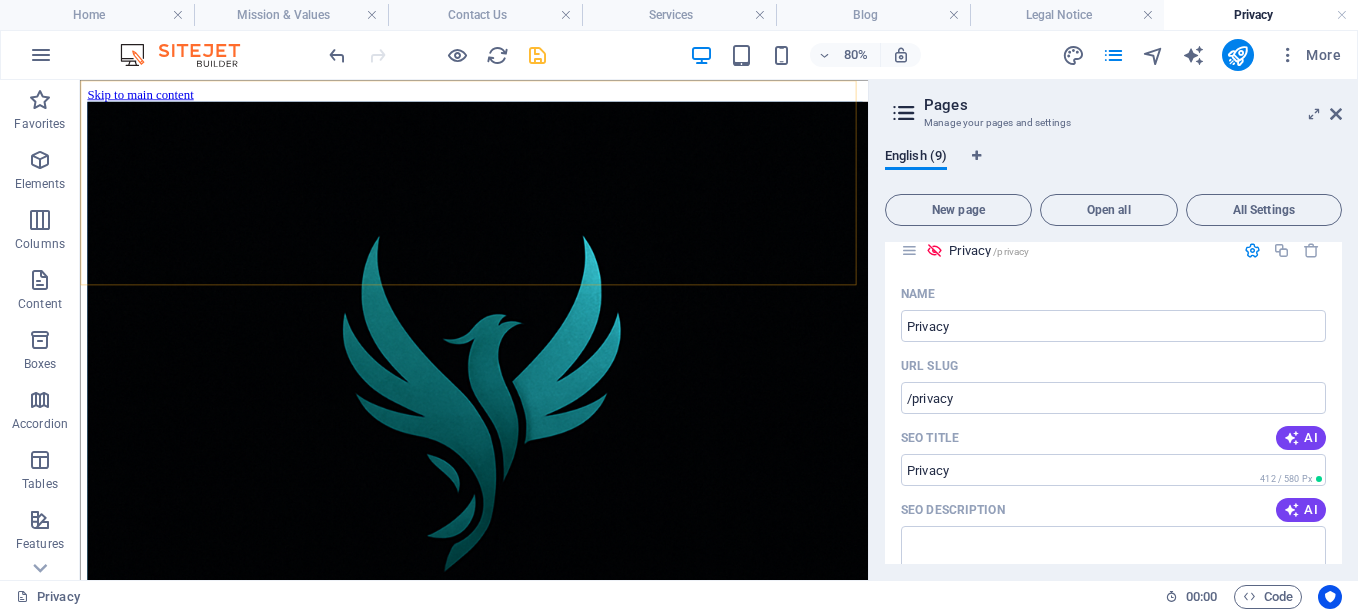 scroll, scrollTop: 455, scrollLeft: 0, axis: vertical 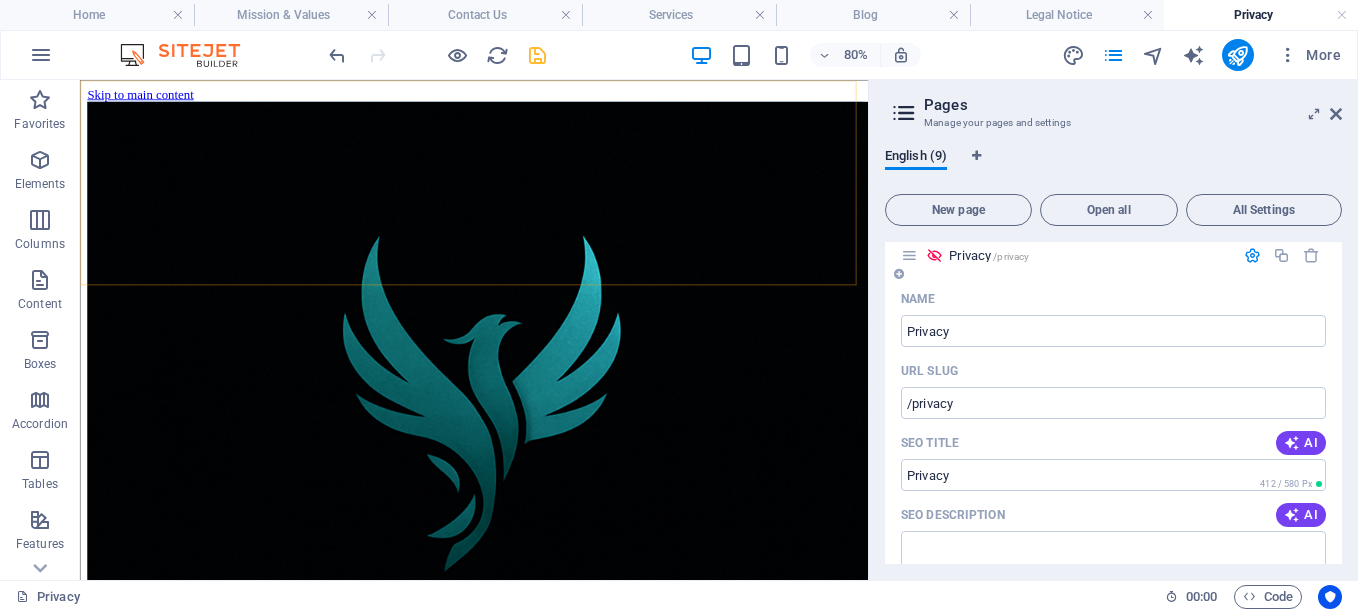 click at bounding box center (934, 255) 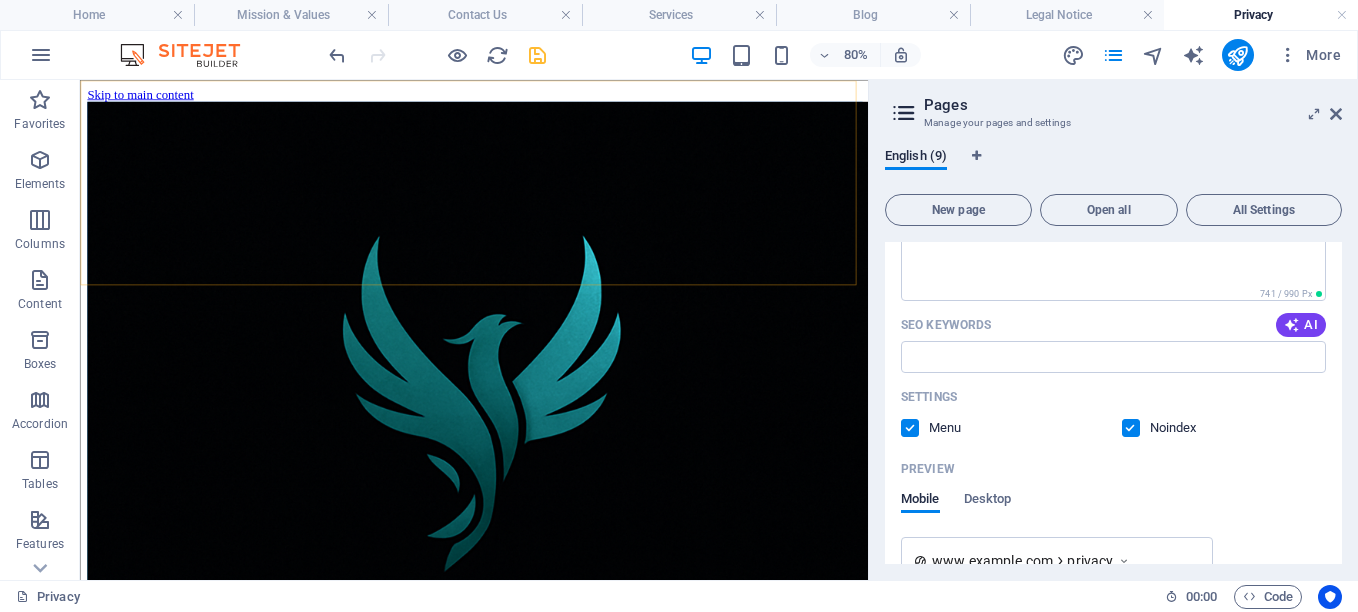 scroll, scrollTop: 758, scrollLeft: 0, axis: vertical 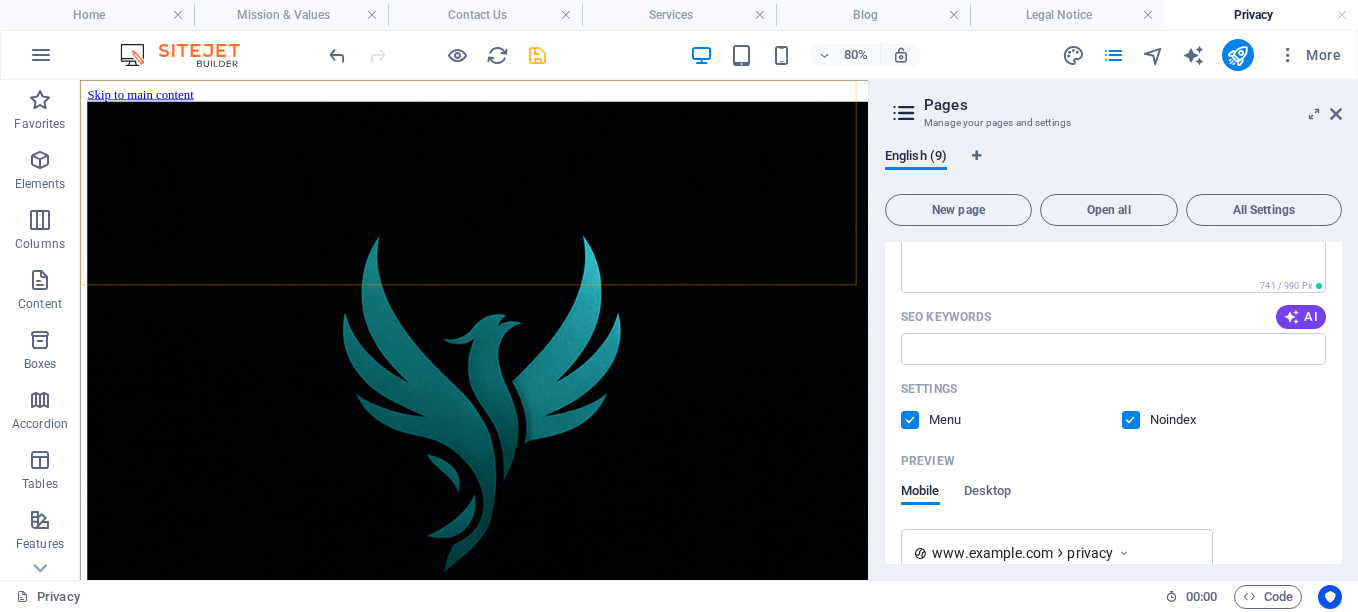 click at bounding box center (1131, 420) 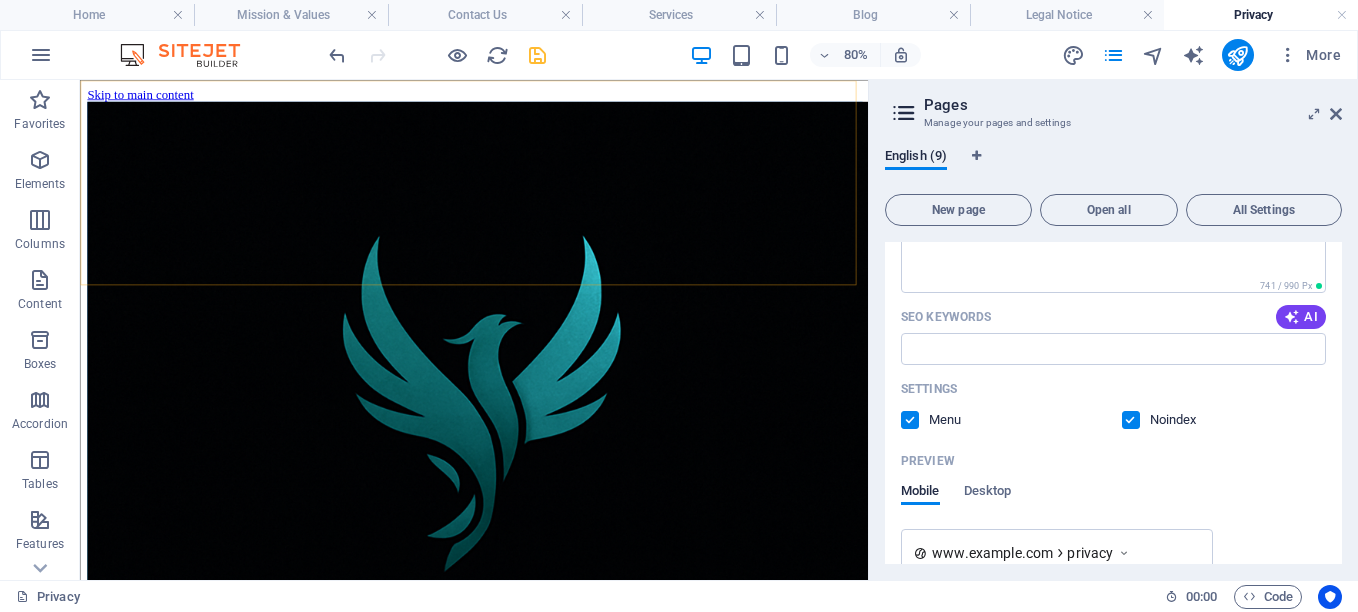 click at bounding box center (0, 0) 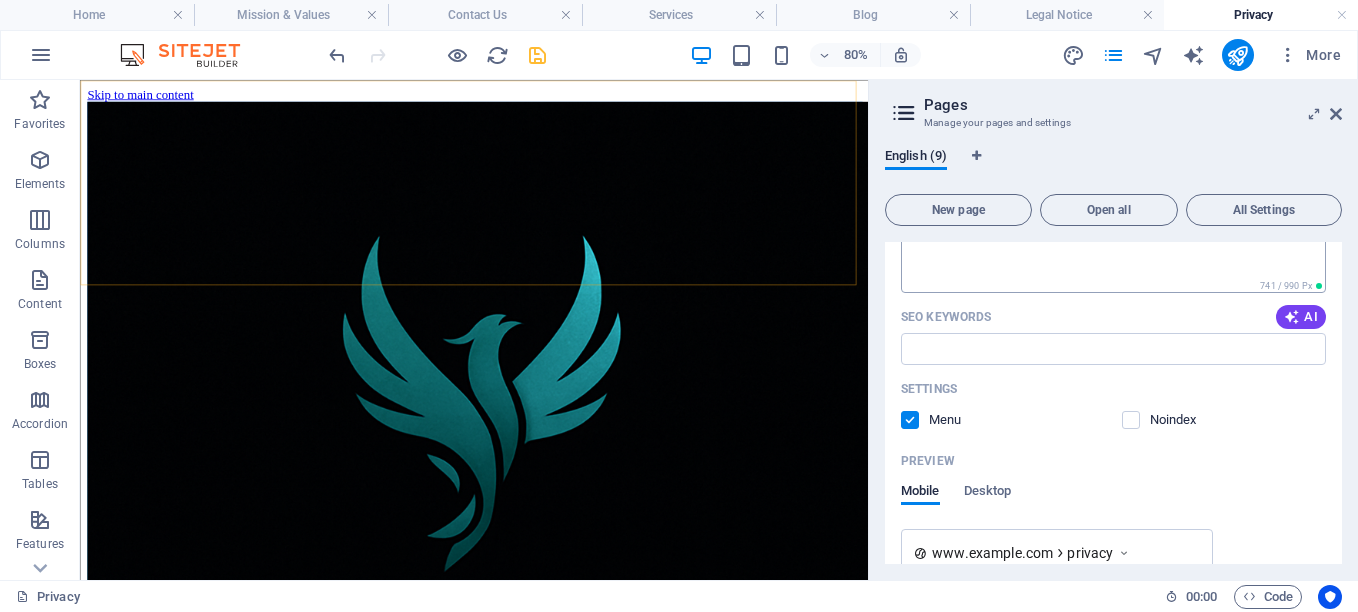 click at bounding box center (1131, 420) 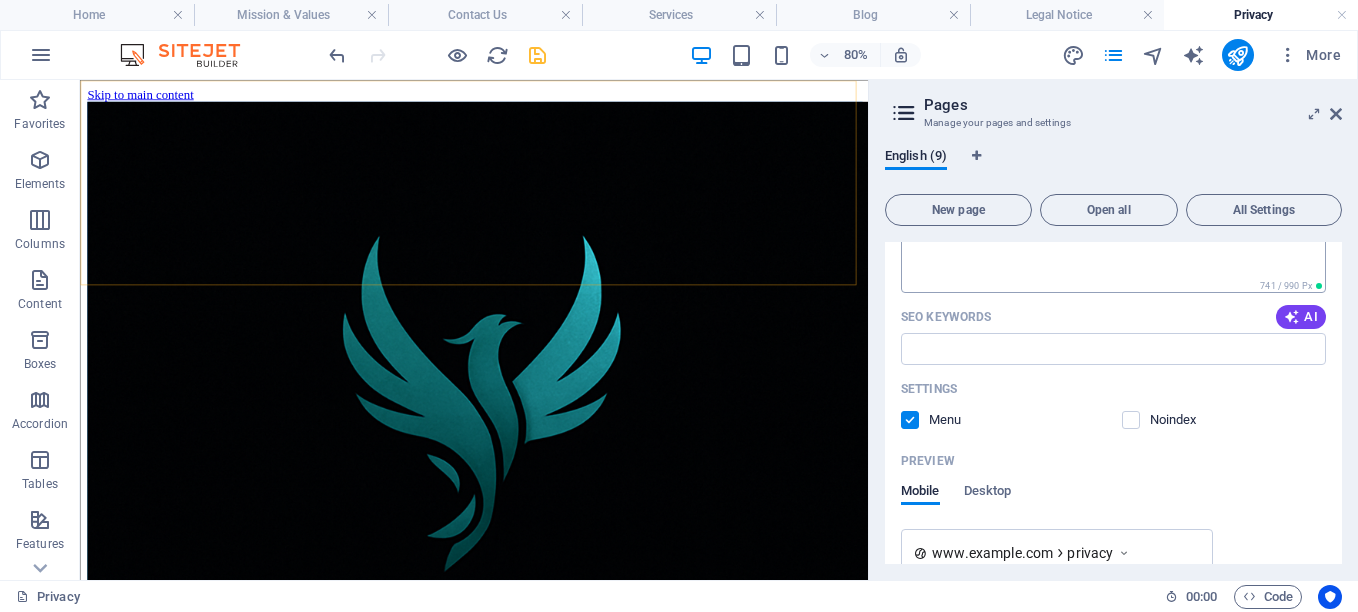 click at bounding box center (0, 0) 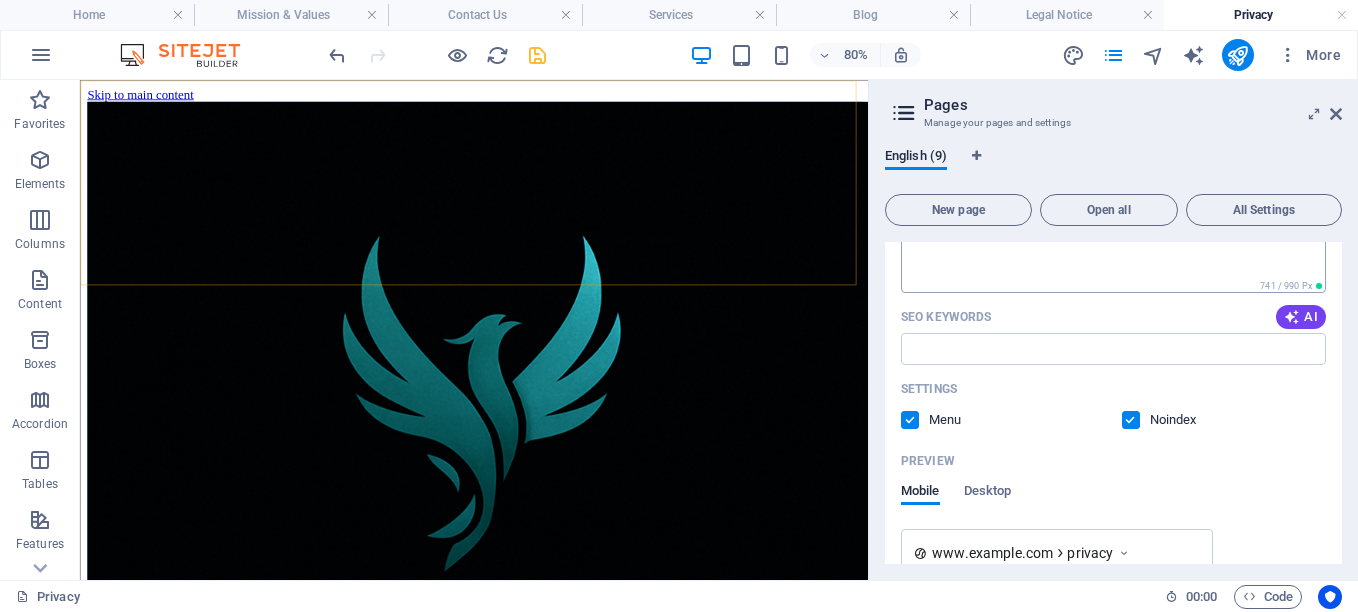 scroll, scrollTop: 476, scrollLeft: 0, axis: vertical 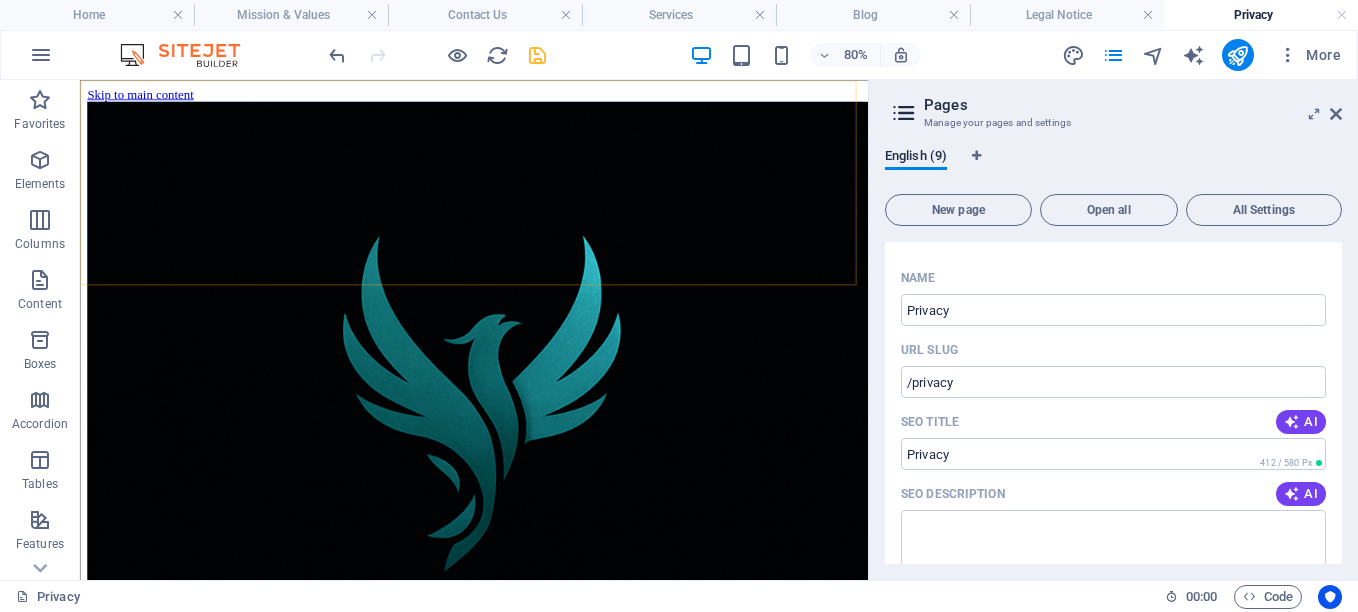 click on "Home / About Us /about-us Services /services Mission & Values /mission-values Contact Us /contact-us Blog /blog Legal Notice /legal-notice Privacy /privacy Name Privacy &nbsp; URL SLUG /privacy &nbsp; SEO Title AI Privacy &nbsp; 412 / 580 Px SEO Description AI &nbsp; 741 / 990 Px SEO Keywords AI &nbsp; Settings Menu Noindex Preview Mobile Desktop www.example.com privacy Privacy - Transform Your Life with [PERSON] Transform your life with [PERSON], a dedicated coach and author helping you turn trauma into inspiration. Join now! Meta tags &nbsp; Preview Image (Open Graph) Drag files here, click to choose files or select files from Files or our free stock photos & videos More Settings Positive Transformation Blog: Single Page Layout /positive-transformation-blog-item" at bounding box center [1113, 403] 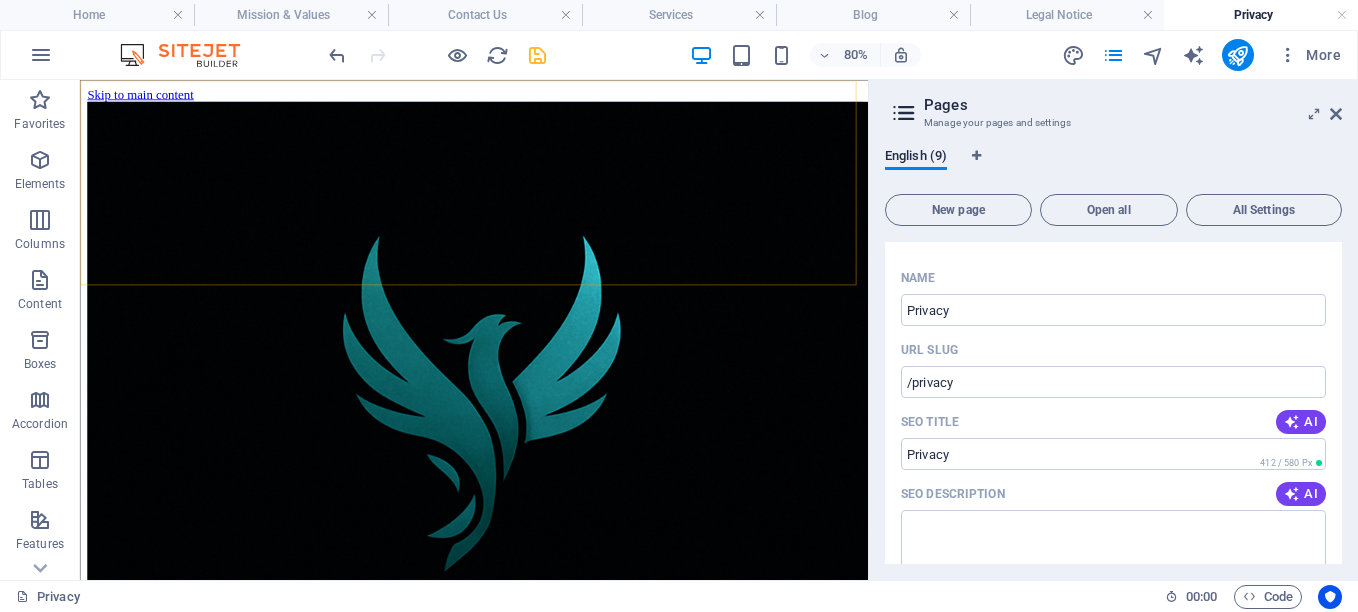 scroll, scrollTop: 195, scrollLeft: 0, axis: vertical 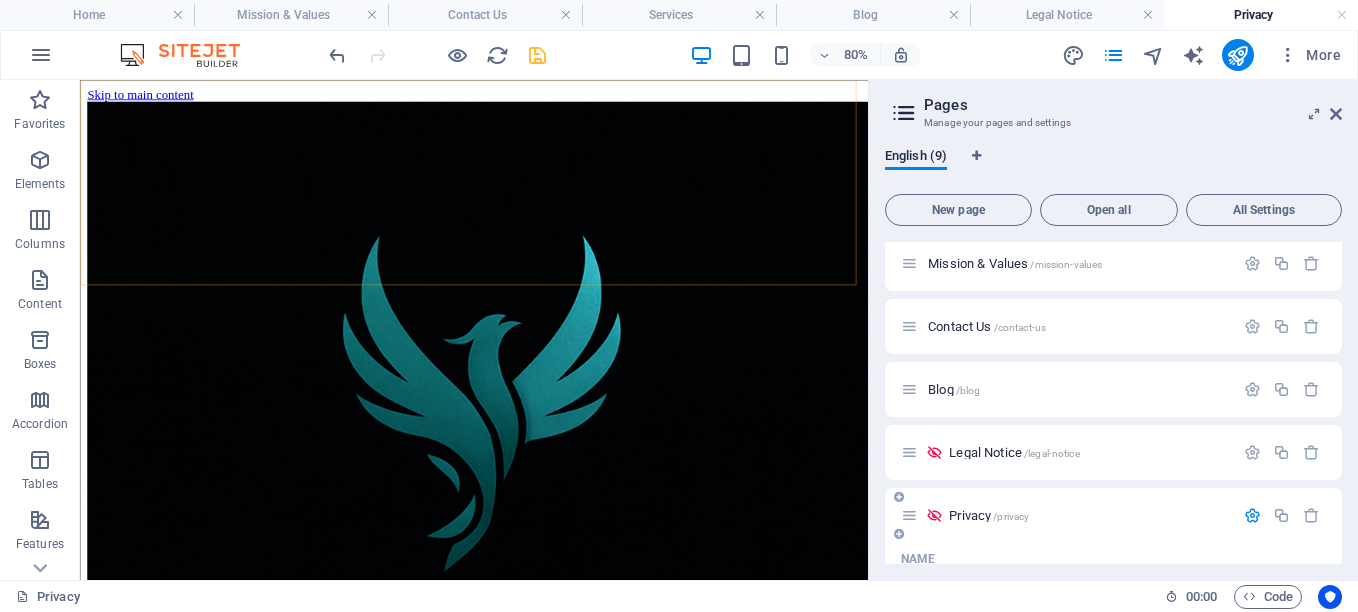 click at bounding box center [1252, 515] 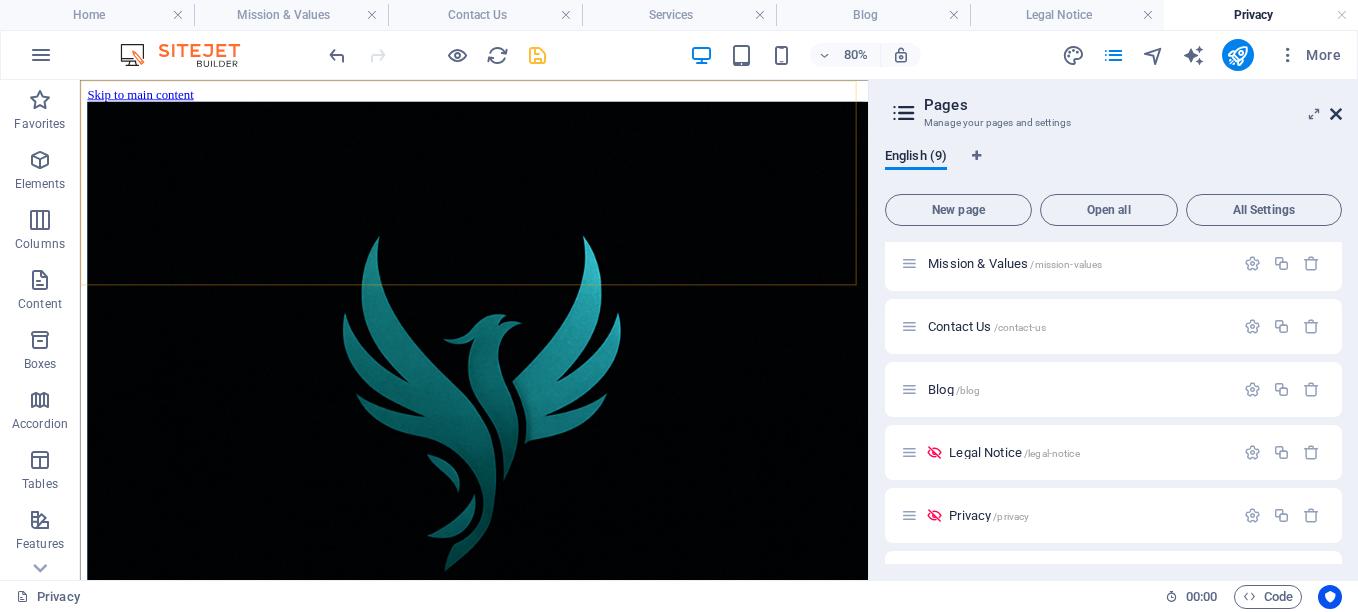 click at bounding box center [1336, 114] 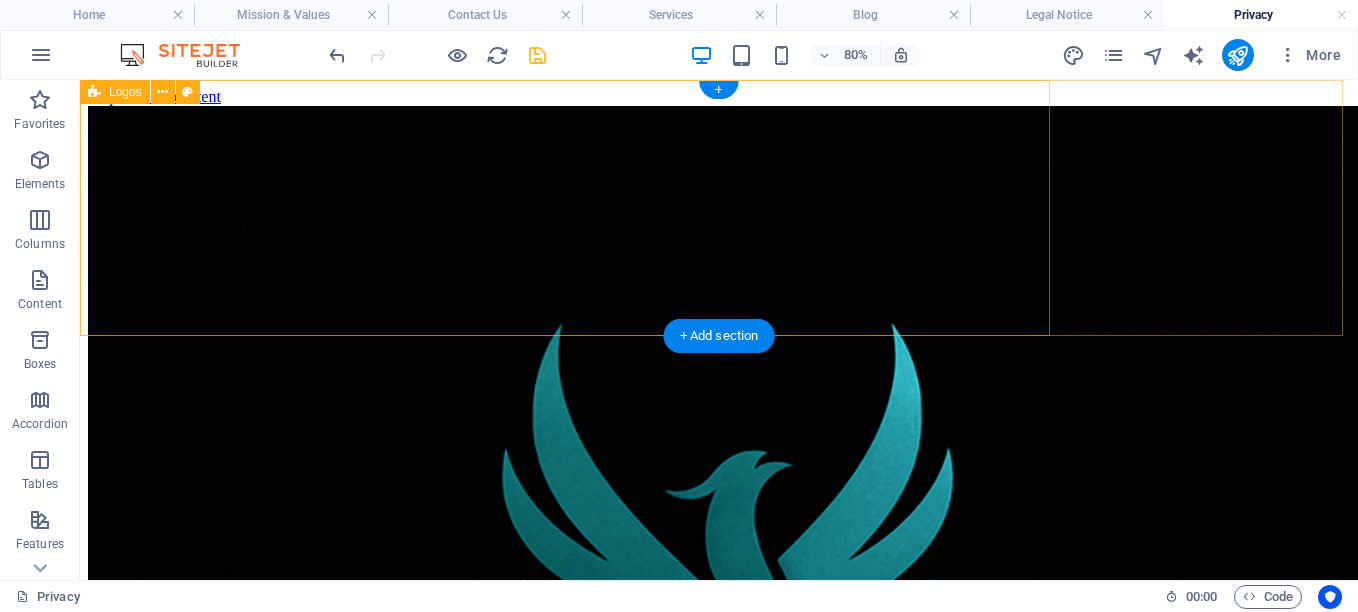 click at bounding box center [719, 747] 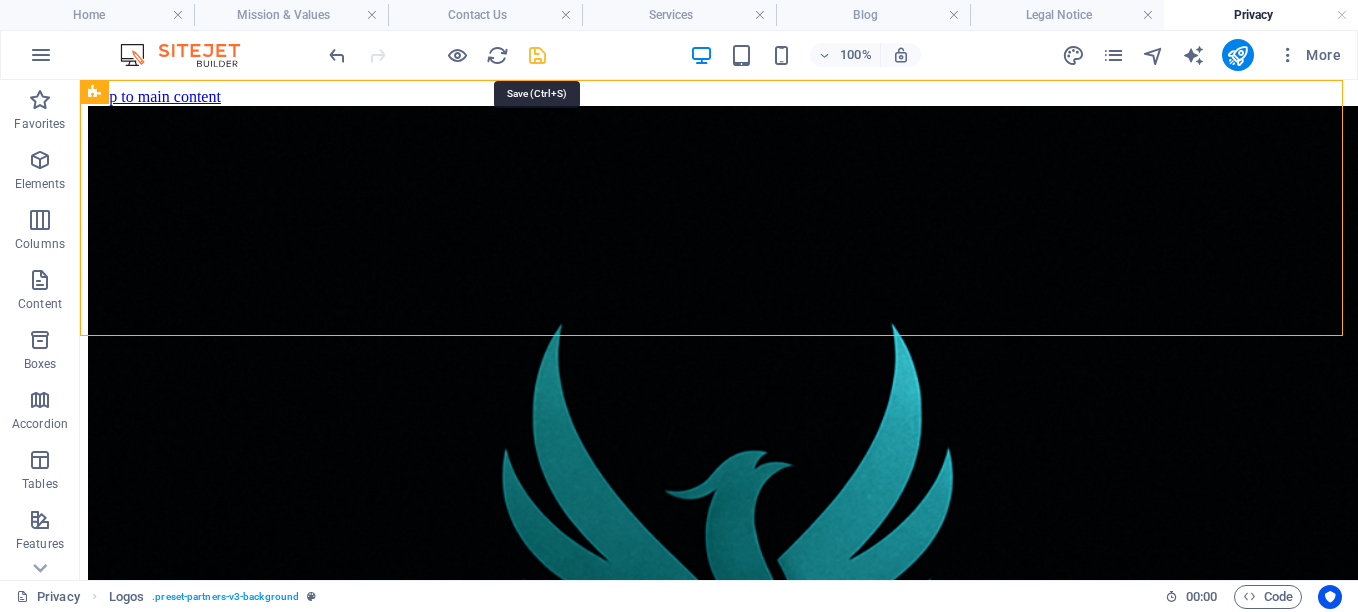 click at bounding box center (537, 55) 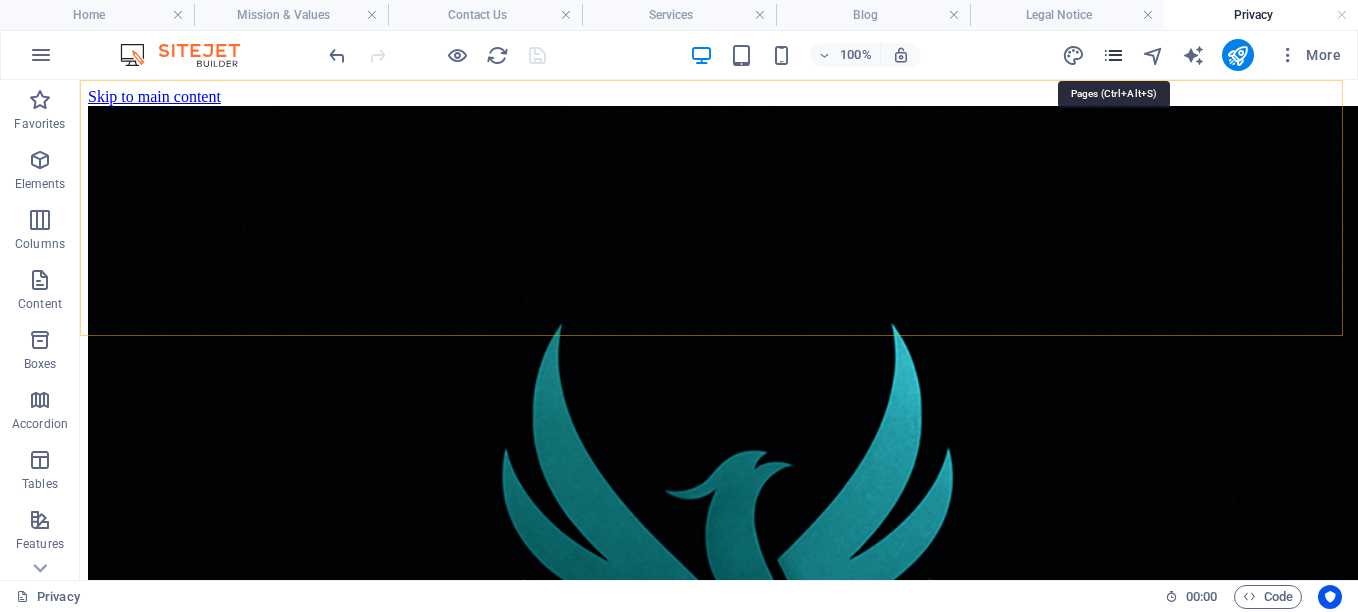 click at bounding box center (1113, 55) 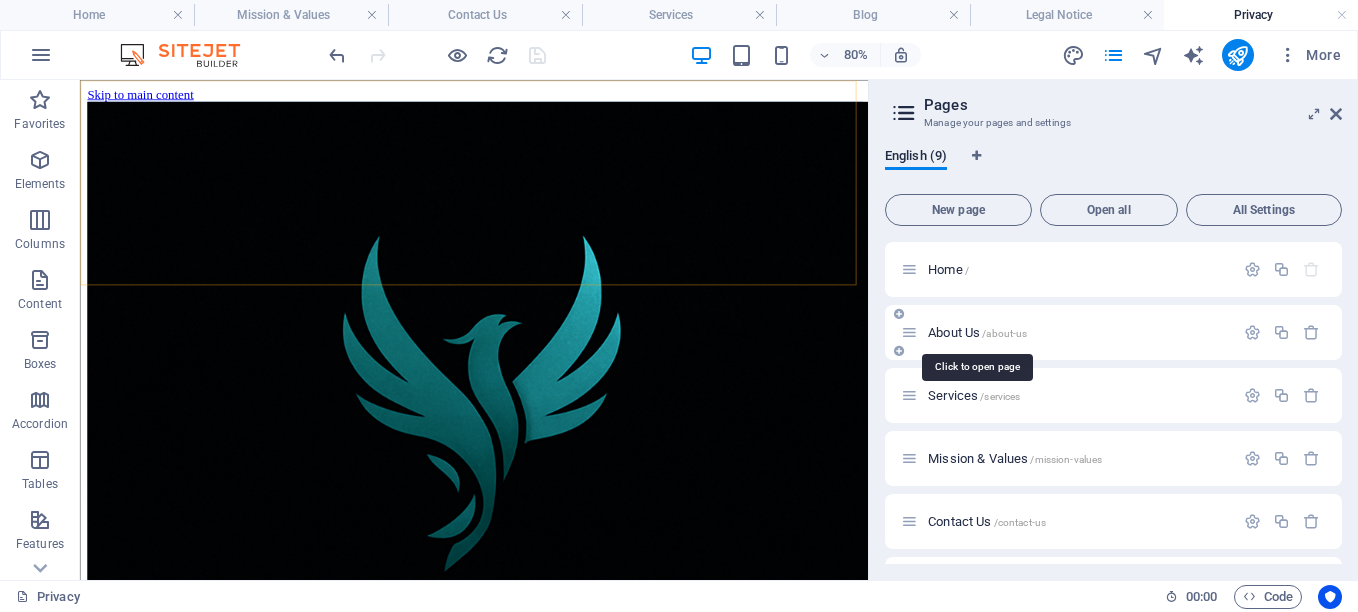 click on "About Us /about-us" at bounding box center [977, 332] 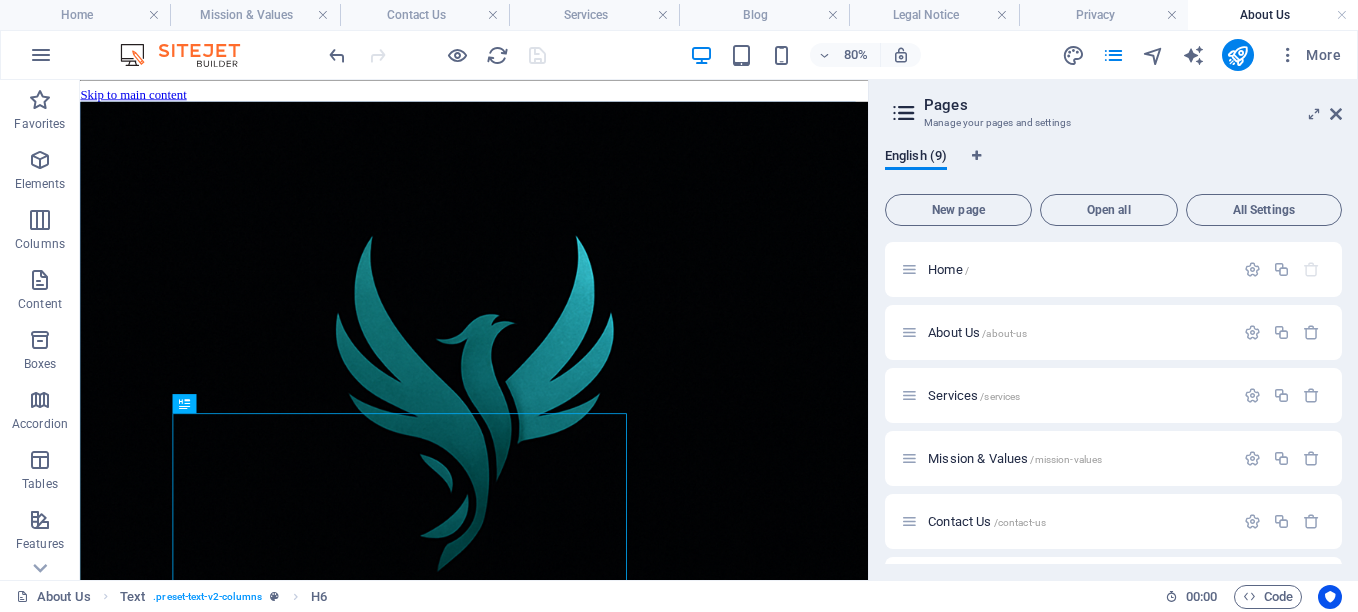 scroll, scrollTop: 0, scrollLeft: 0, axis: both 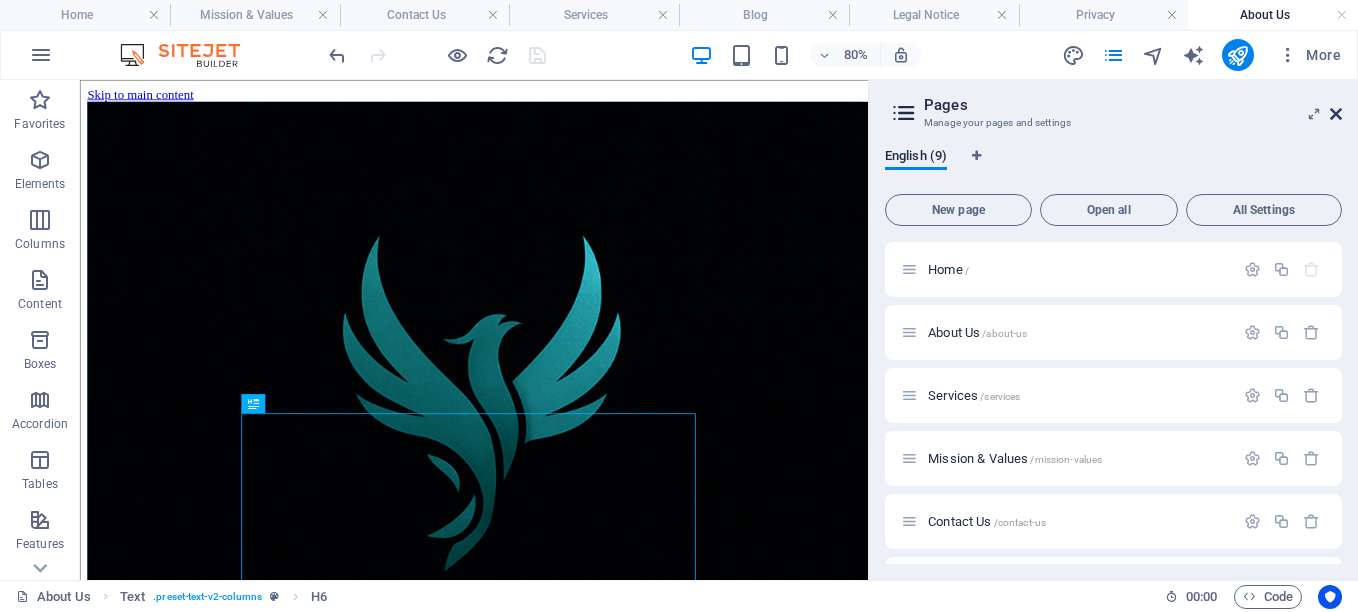 click at bounding box center [1336, 114] 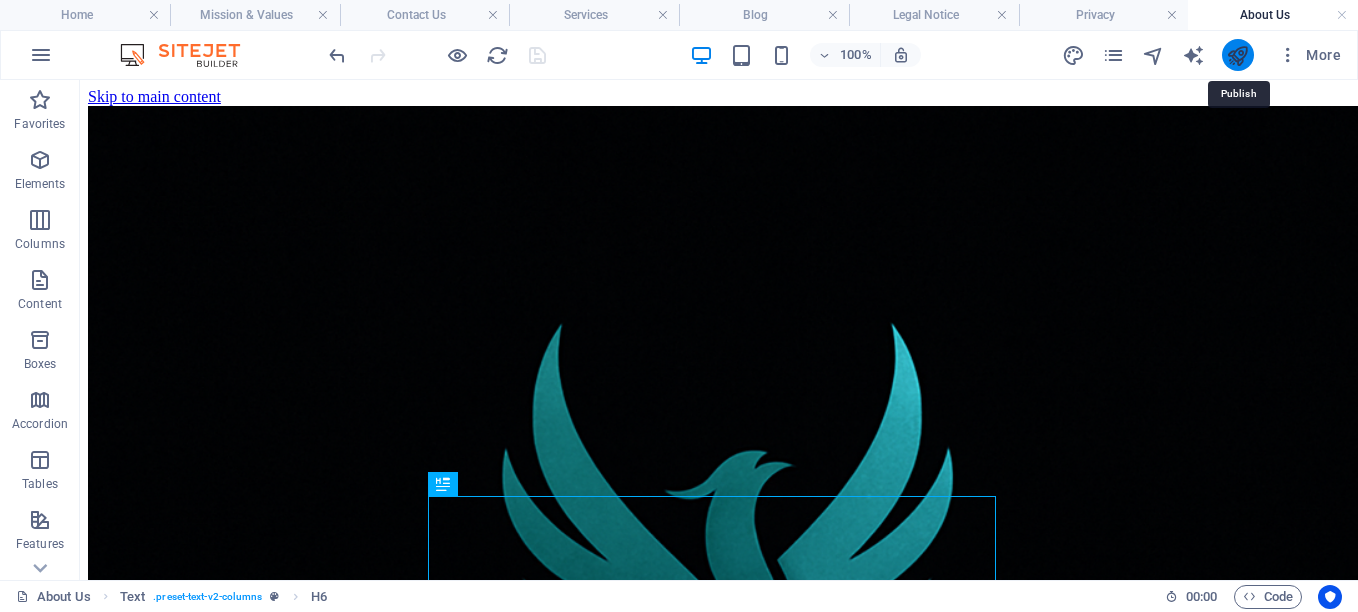 click at bounding box center [1237, 55] 